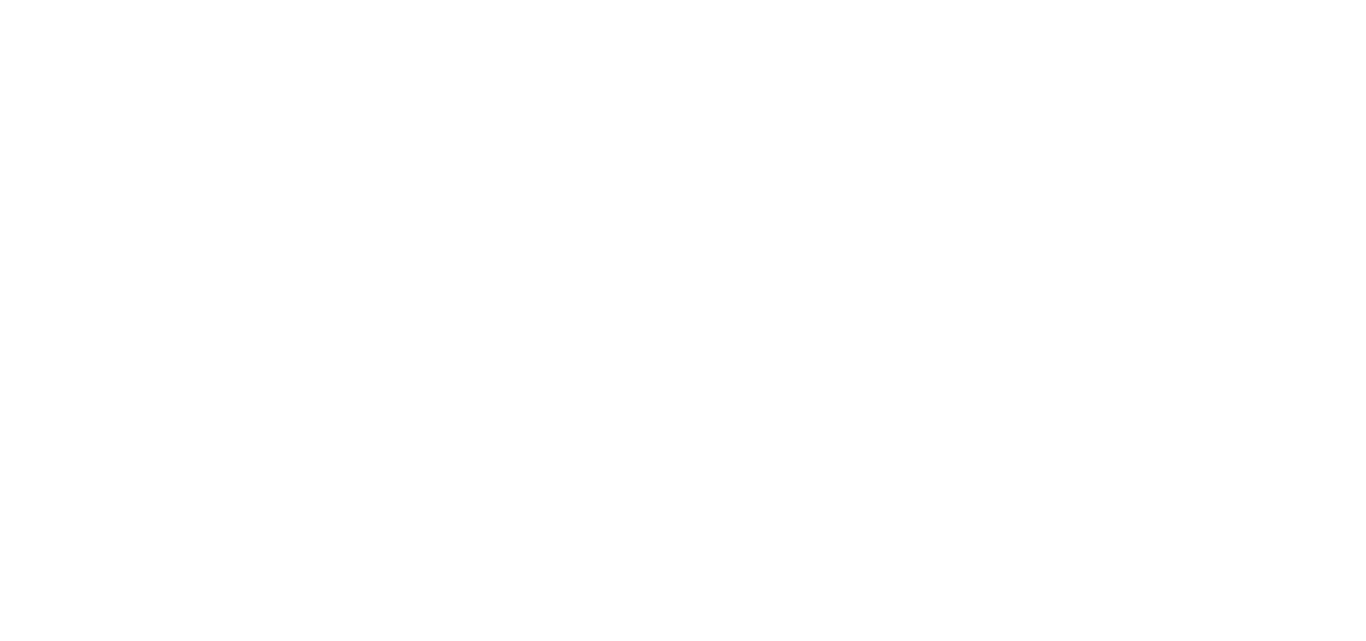 scroll, scrollTop: 0, scrollLeft: 0, axis: both 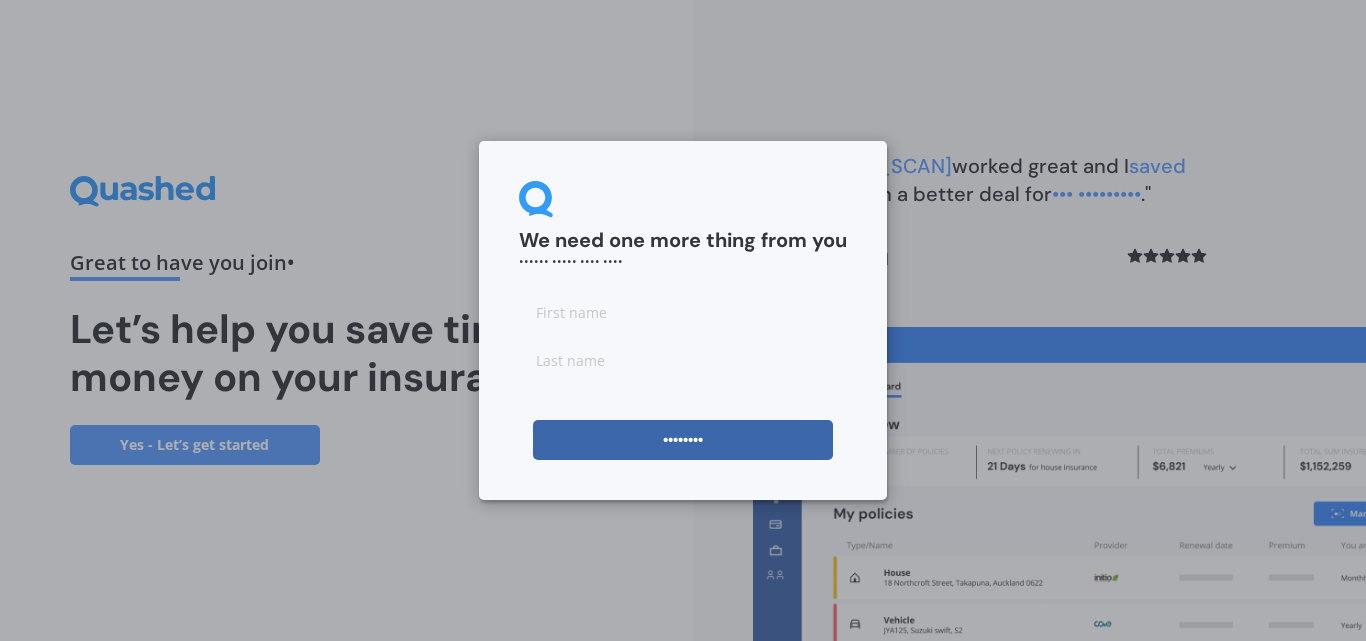 click at bounding box center (683, 312) 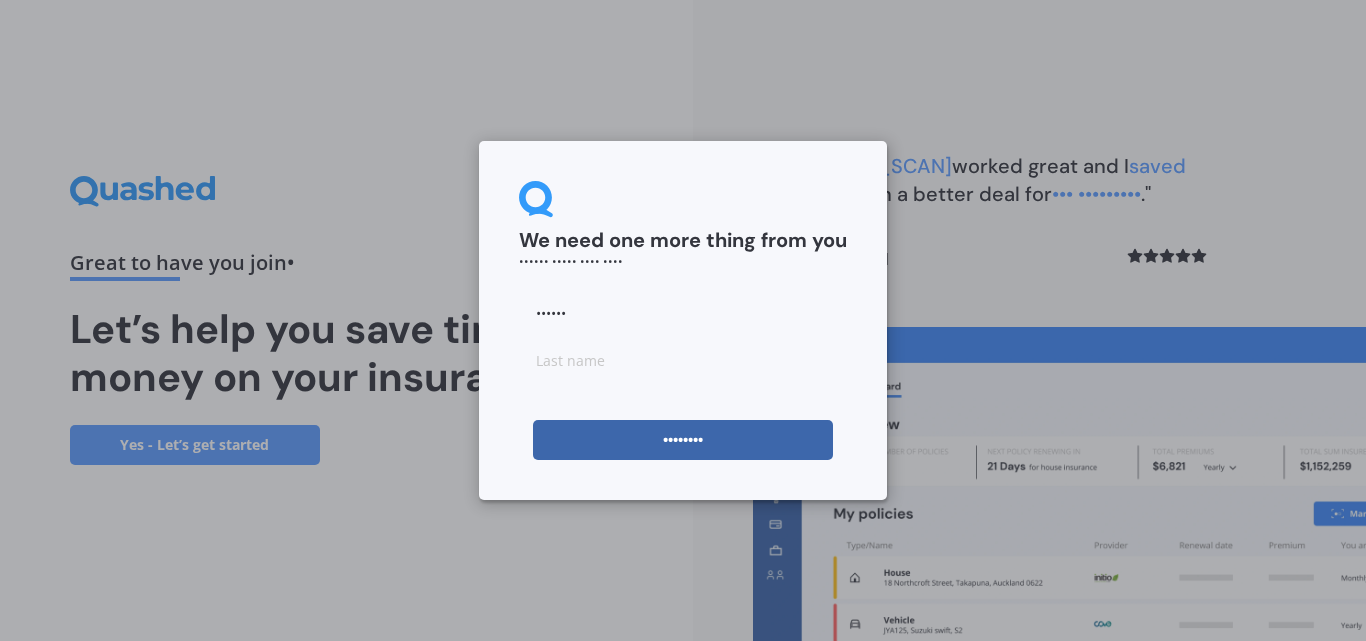 type on "••••••" 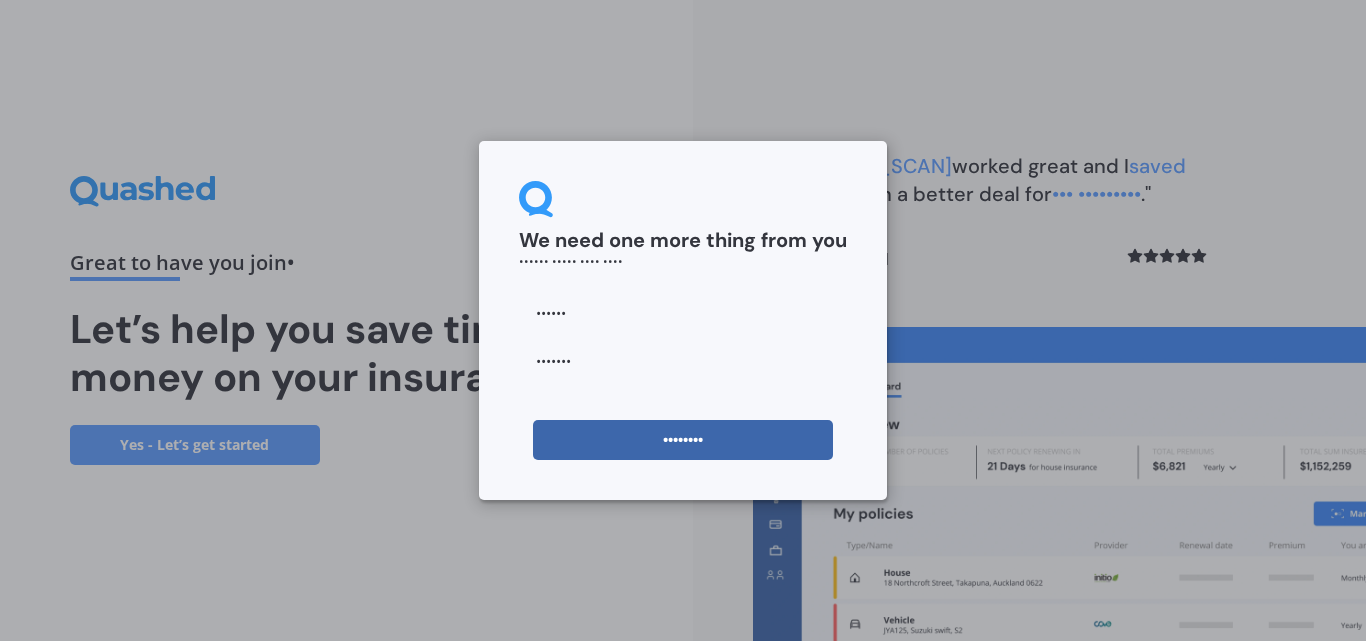 type on "•••••••" 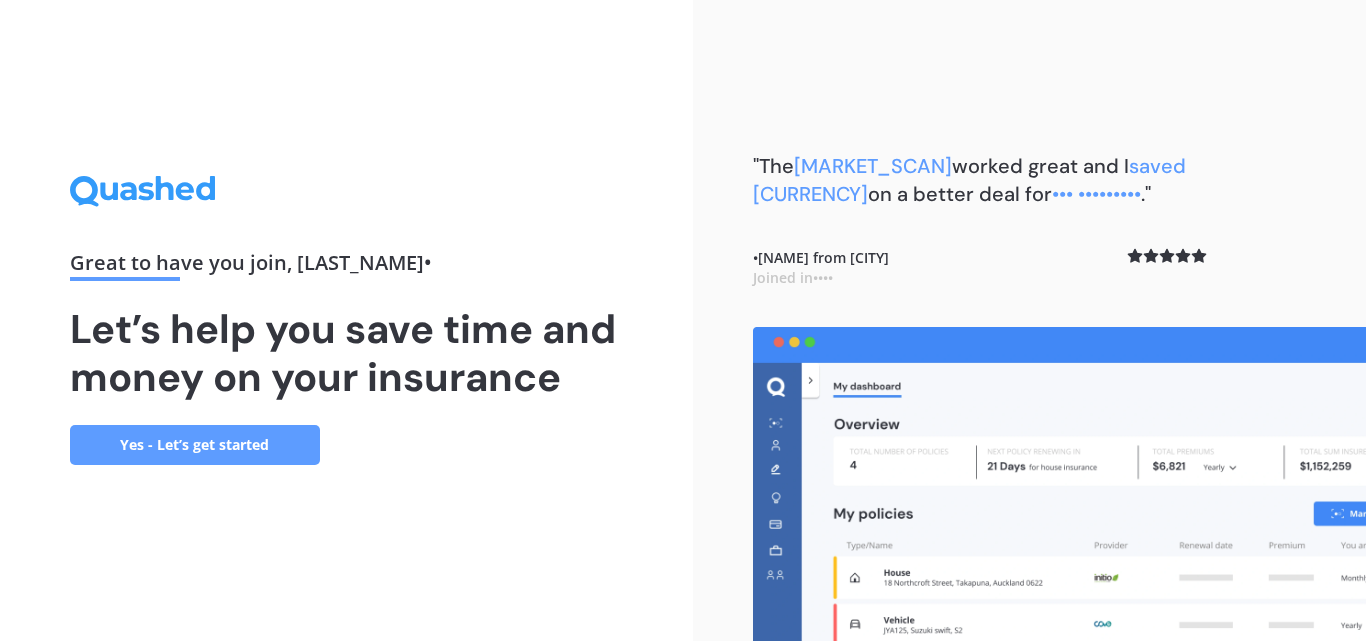 click on "Yes - Let’s get started" at bounding box center (195, 445) 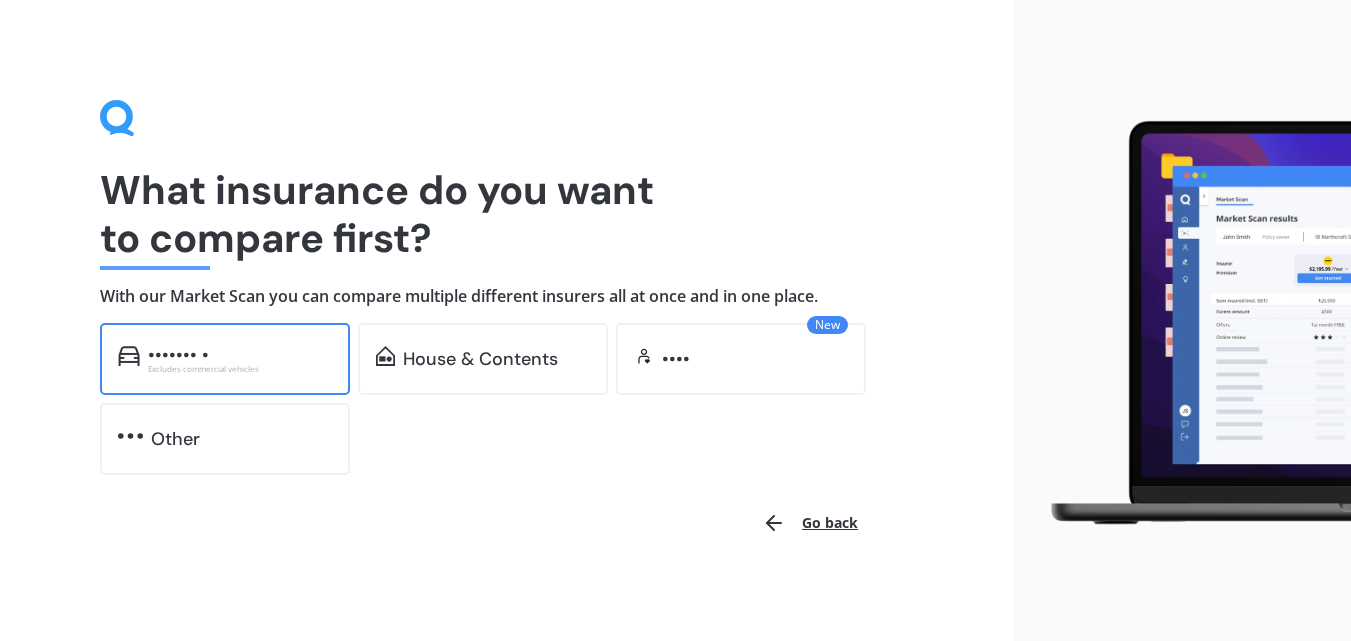 click on "Excludes commercial vehicles" at bounding box center [240, 369] 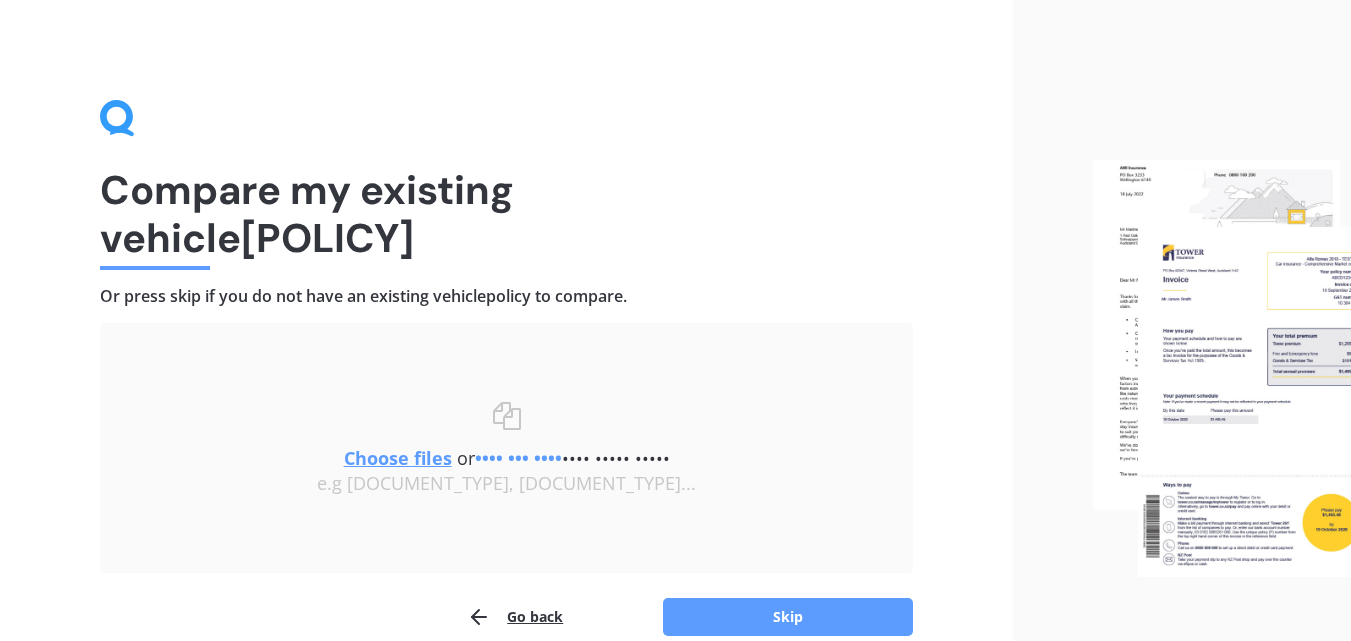 scroll, scrollTop: 96, scrollLeft: 0, axis: vertical 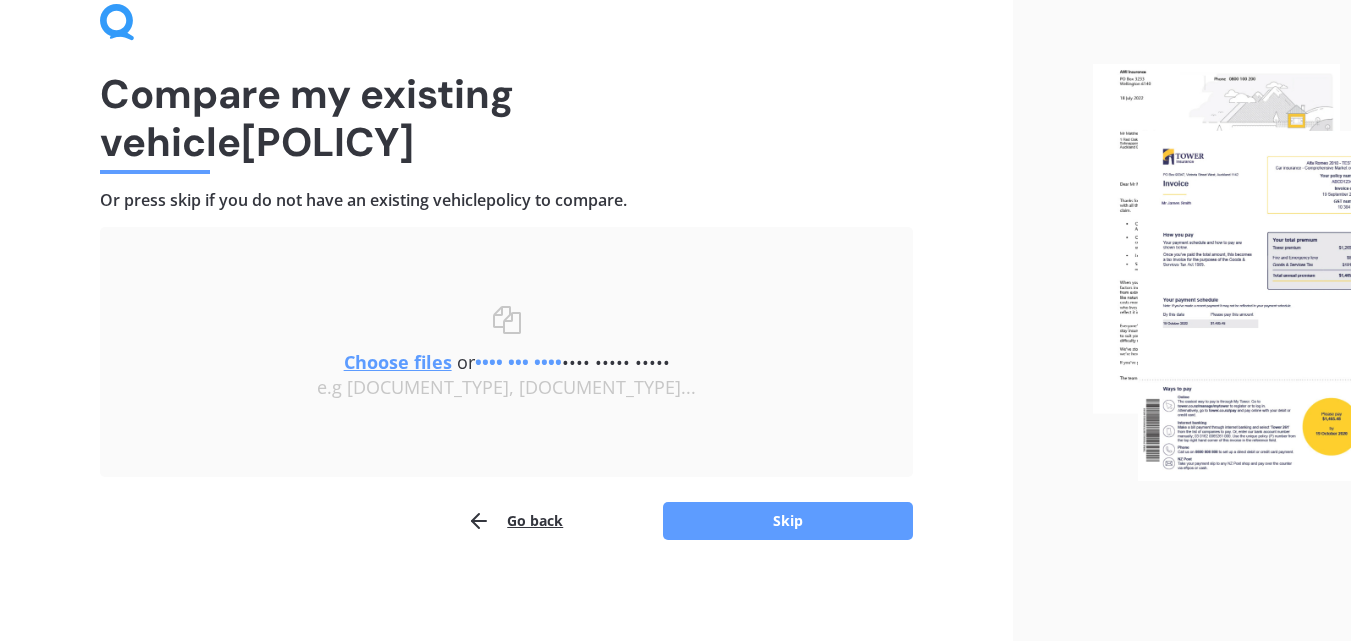 click on "Go back" at bounding box center (515, 521) 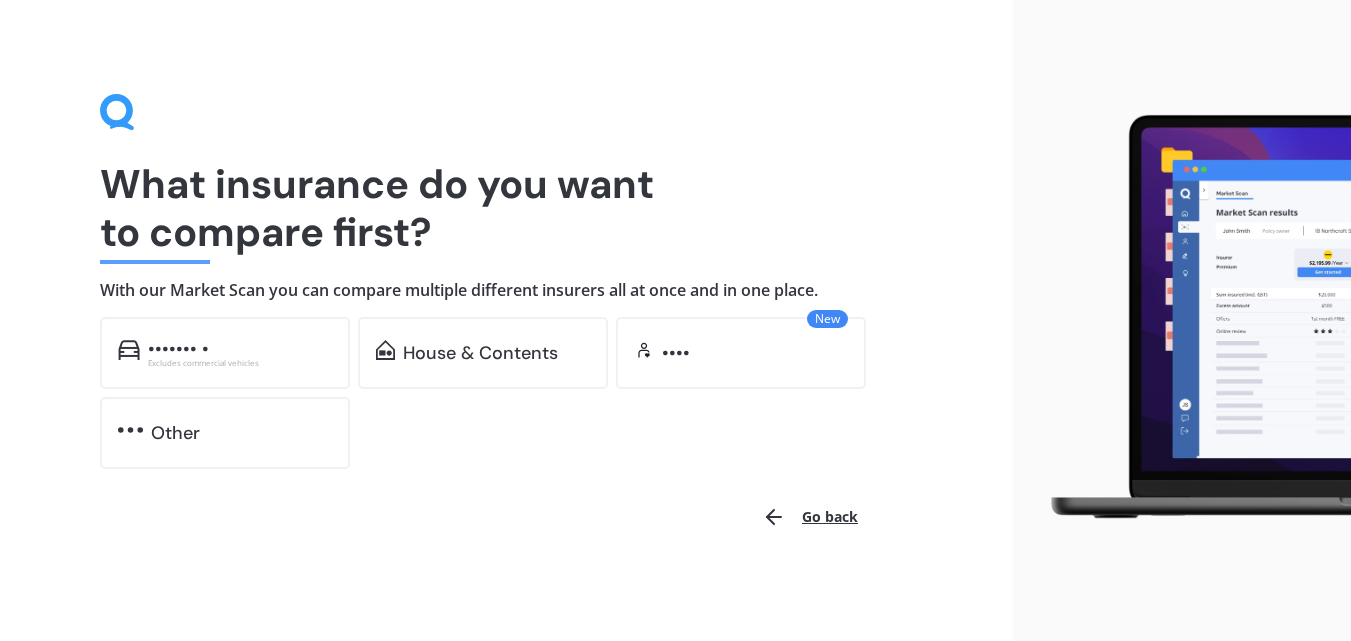 scroll, scrollTop: 0, scrollLeft: 0, axis: both 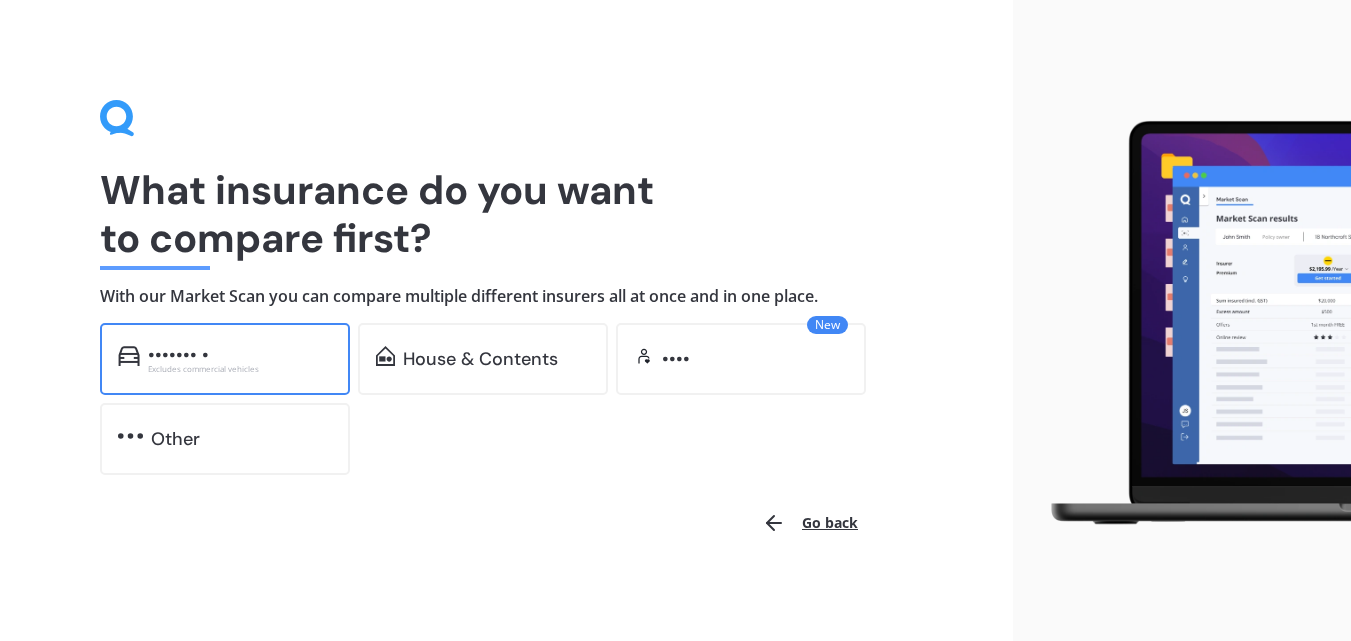 click on "••••••• •" at bounding box center [178, 355] 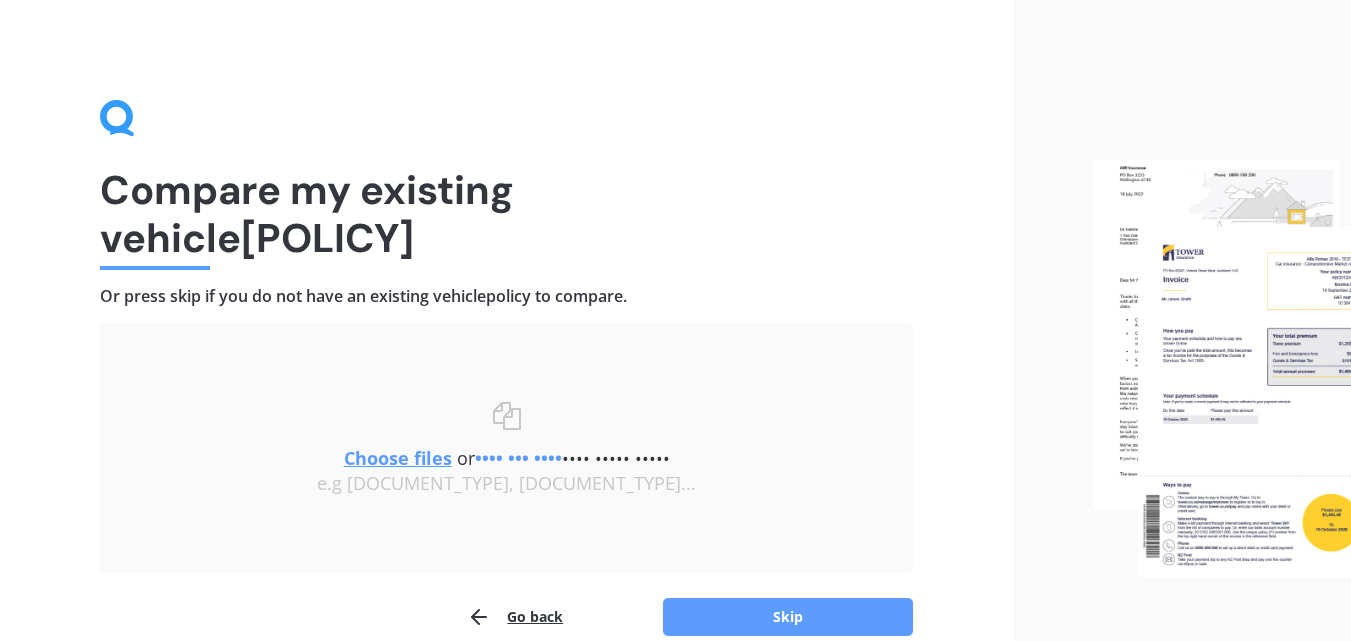 scroll, scrollTop: 96, scrollLeft: 0, axis: vertical 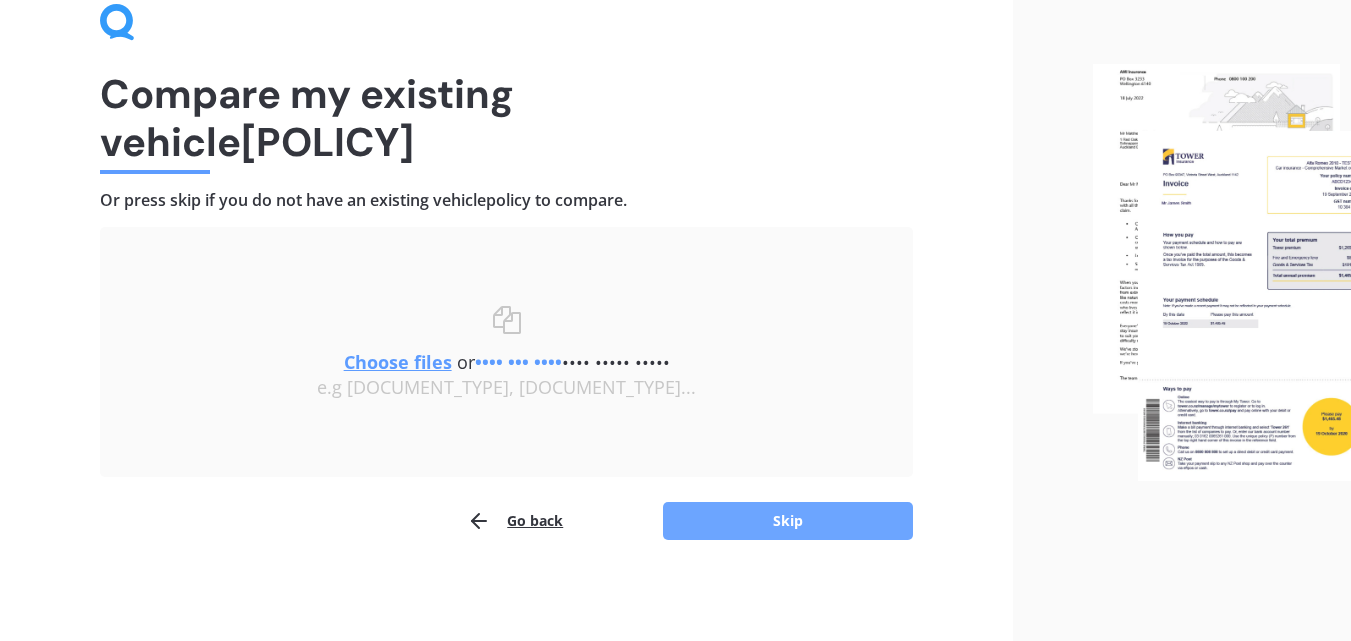 click on "Skip" at bounding box center [788, 521] 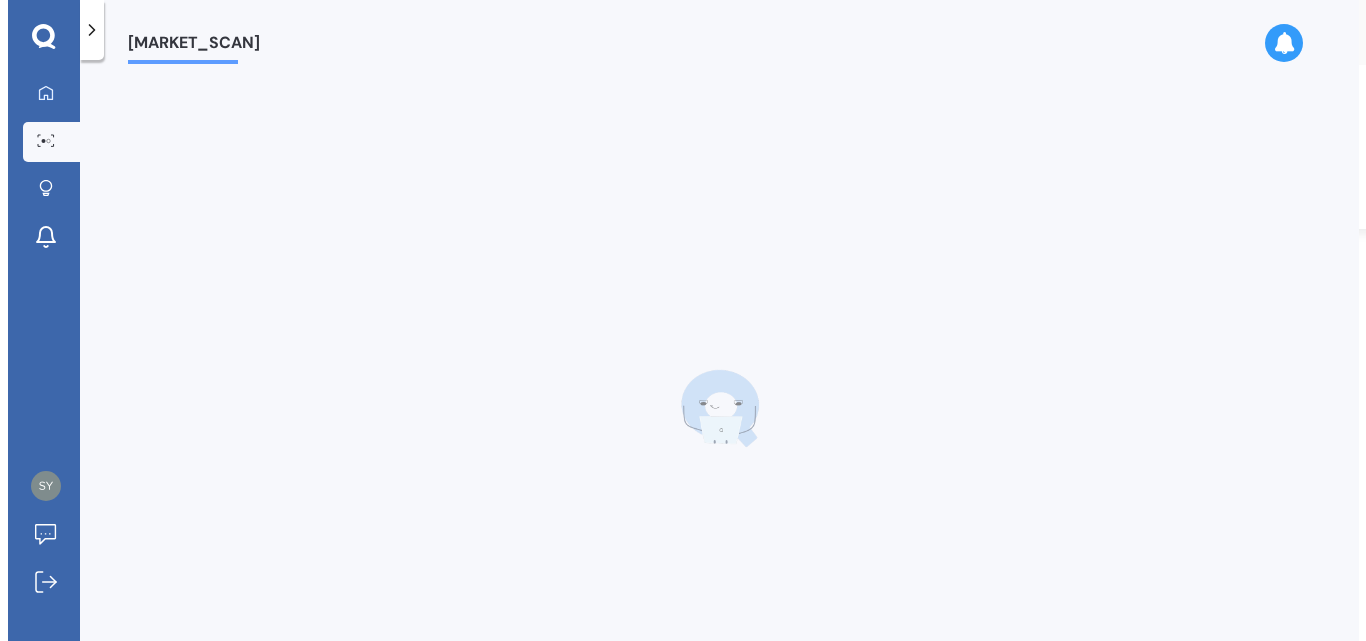 scroll, scrollTop: 0, scrollLeft: 0, axis: both 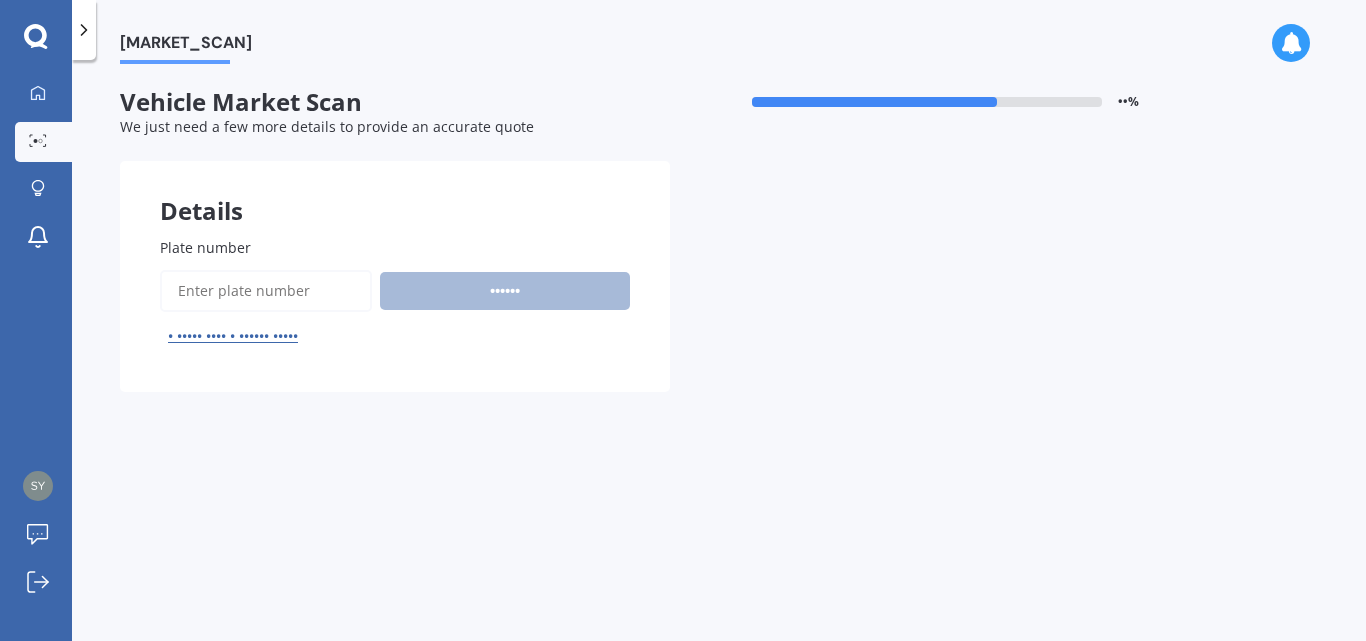 click on "Plate number" at bounding box center [266, 291] 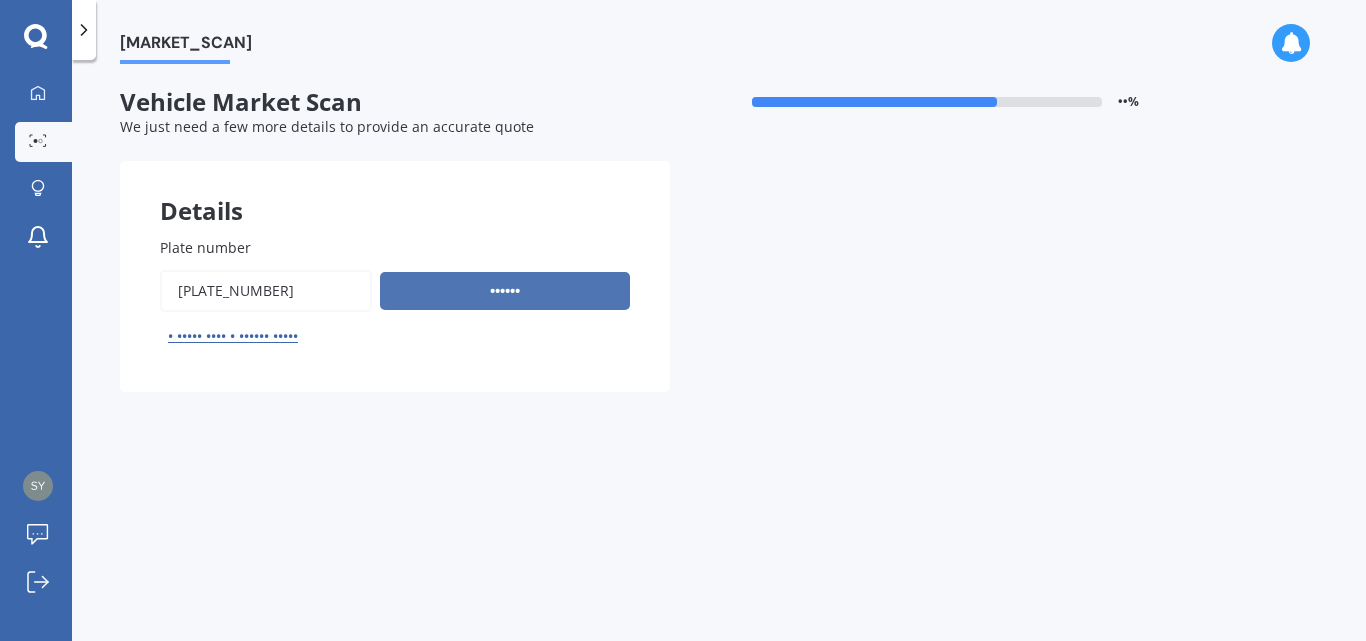 type on "[PLATE_NUMBER]" 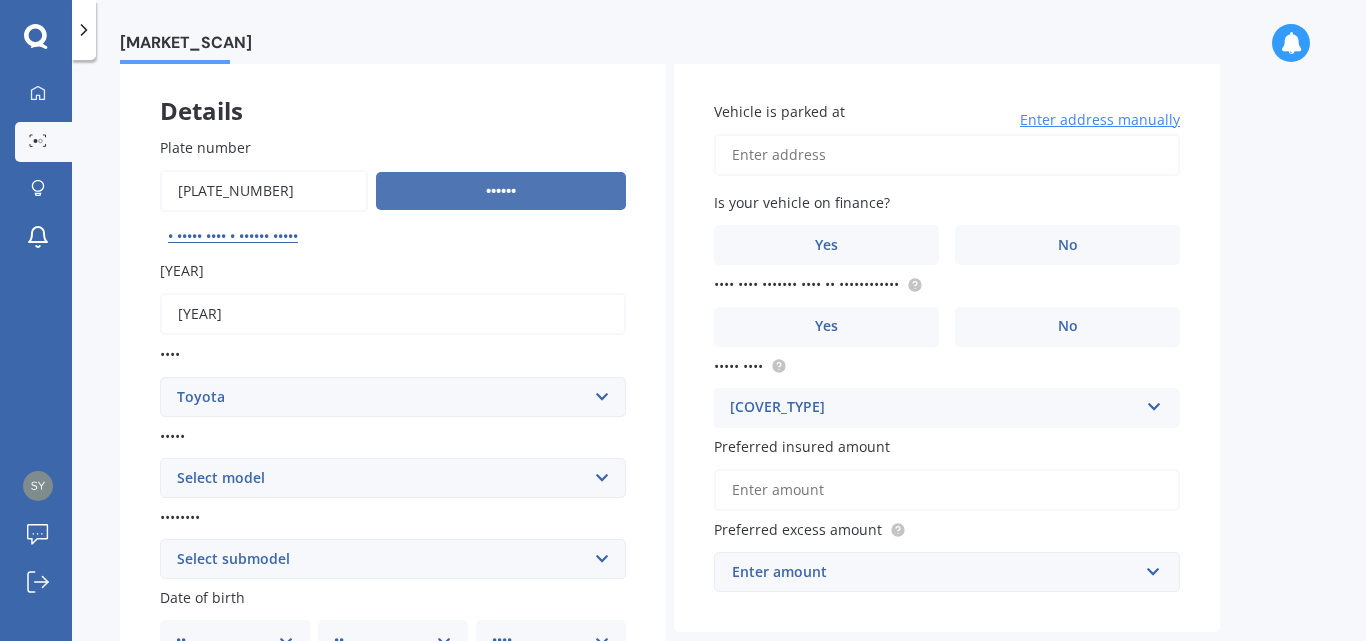 scroll, scrollTop: 200, scrollLeft: 0, axis: vertical 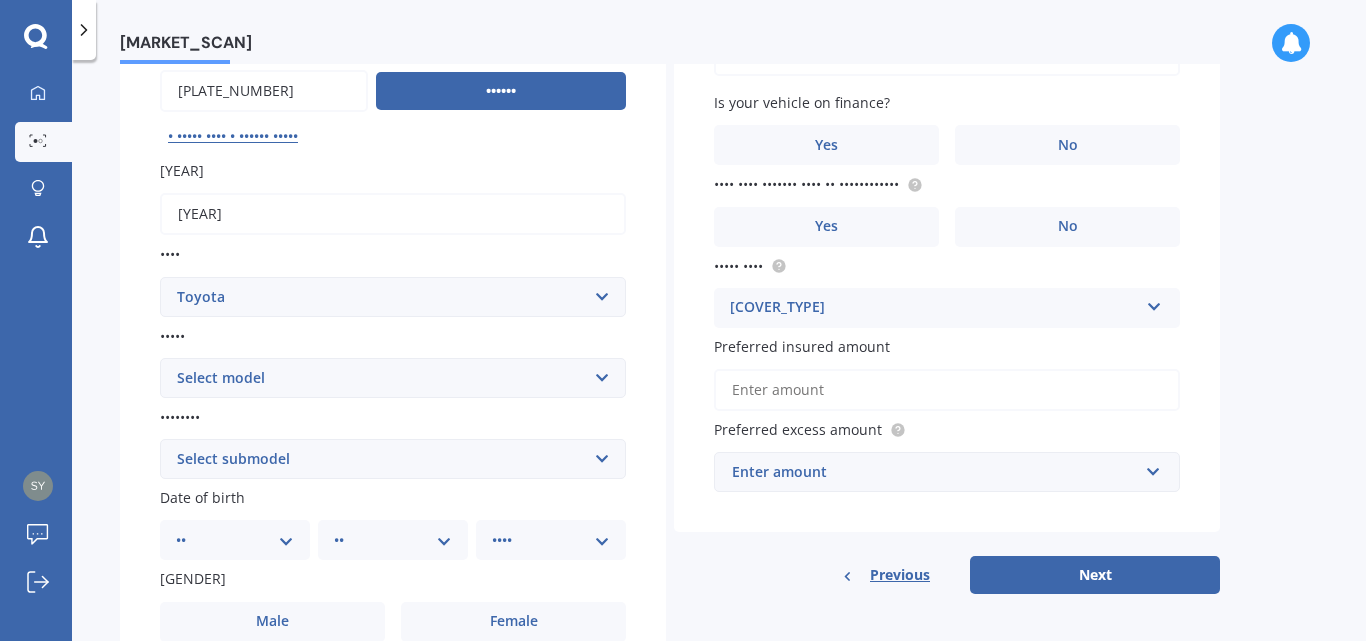 click on "Select submodel (All other) Axio Diesel Fielder 2WD Fielder 4WD FXGT GL GLX 1.8 GLX Sedan GX 1.5 GX 1.8 GX CVT Hatch GX Sedan GX Wagon auto GX Wagon manual Hatch Hybrid Hybrid Levin 1.6 Levin SX Hatch Levin ZR Hatch Runx SE 1.5 Sportivo Non Turbo 1.8 Litre Sportivo Turbo 1.8 Litre Sprinter Sprinter GT Touring 4WD wagon Touring S/W Touring Wagon Hybrid TS 1.8 Van XL ZR Sedan" at bounding box center [393, 459] 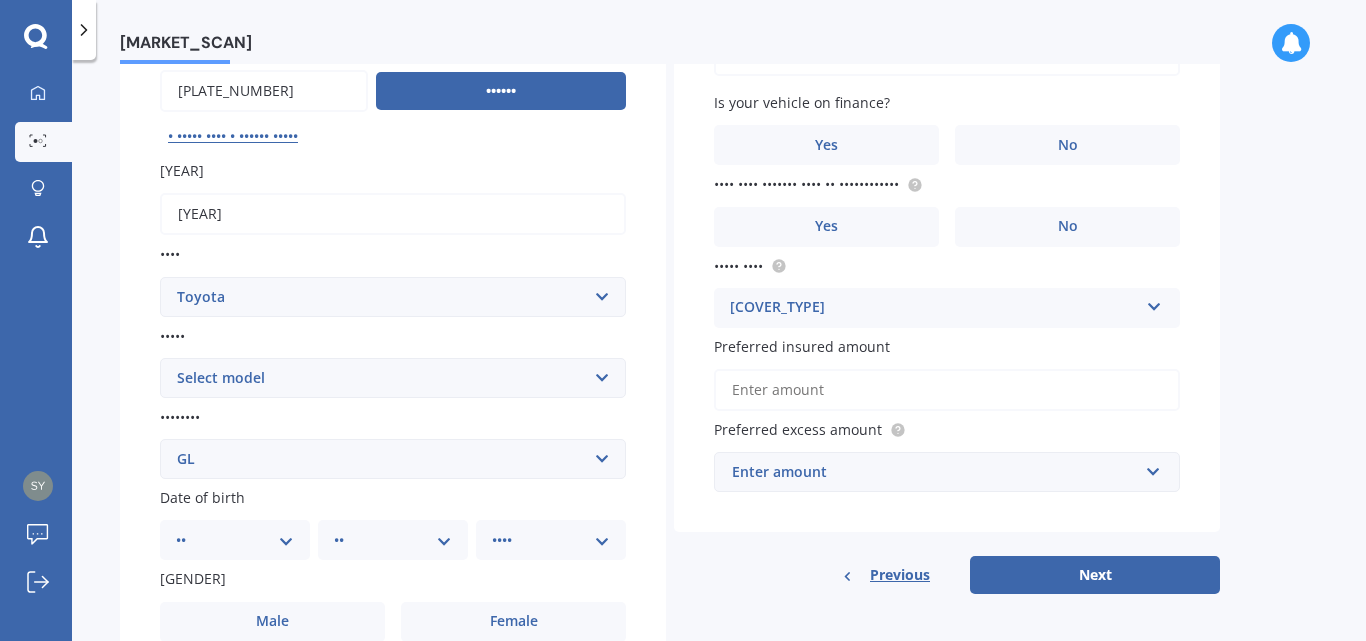 click on "Select submodel (All other) Axio Diesel Fielder 2WD Fielder 4WD FXGT GL GLX 1.8 GLX Sedan GX 1.5 GX 1.8 GX CVT Hatch GX Sedan GX Wagon auto GX Wagon manual Hatch Hybrid Hybrid Levin 1.6 Levin SX Hatch Levin ZR Hatch Runx SE 1.5 Sportivo Non Turbo 1.8 Litre Sportivo Turbo 1.8 Litre Sprinter Sprinter GT Touring 4WD wagon Touring S/W Touring Wagon Hybrid TS 1.8 Van XL ZR Sedan" at bounding box center [393, 459] 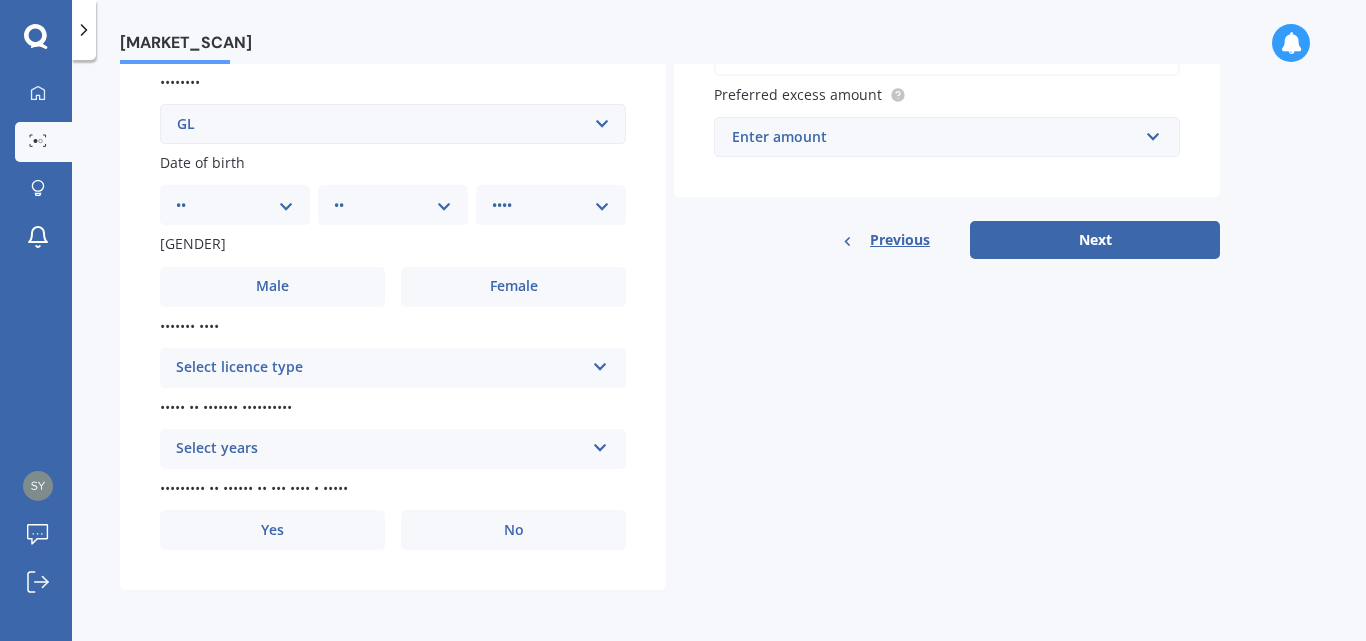 scroll, scrollTop: 536, scrollLeft: 0, axis: vertical 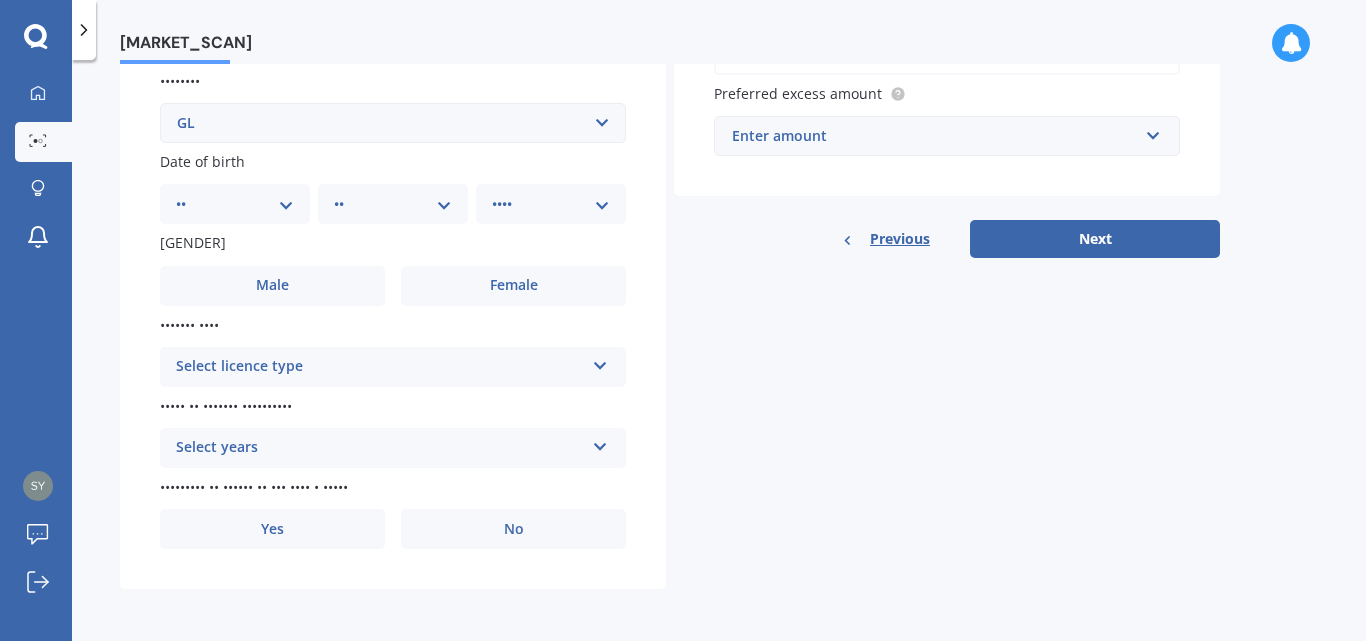 click on "DD 01 02 03 04 05 06 07 08 09 10 11 12 13 14 15 16 17 18 19 20 21 22 23 24 25 26 27 28 29 30 31" at bounding box center [235, 204] 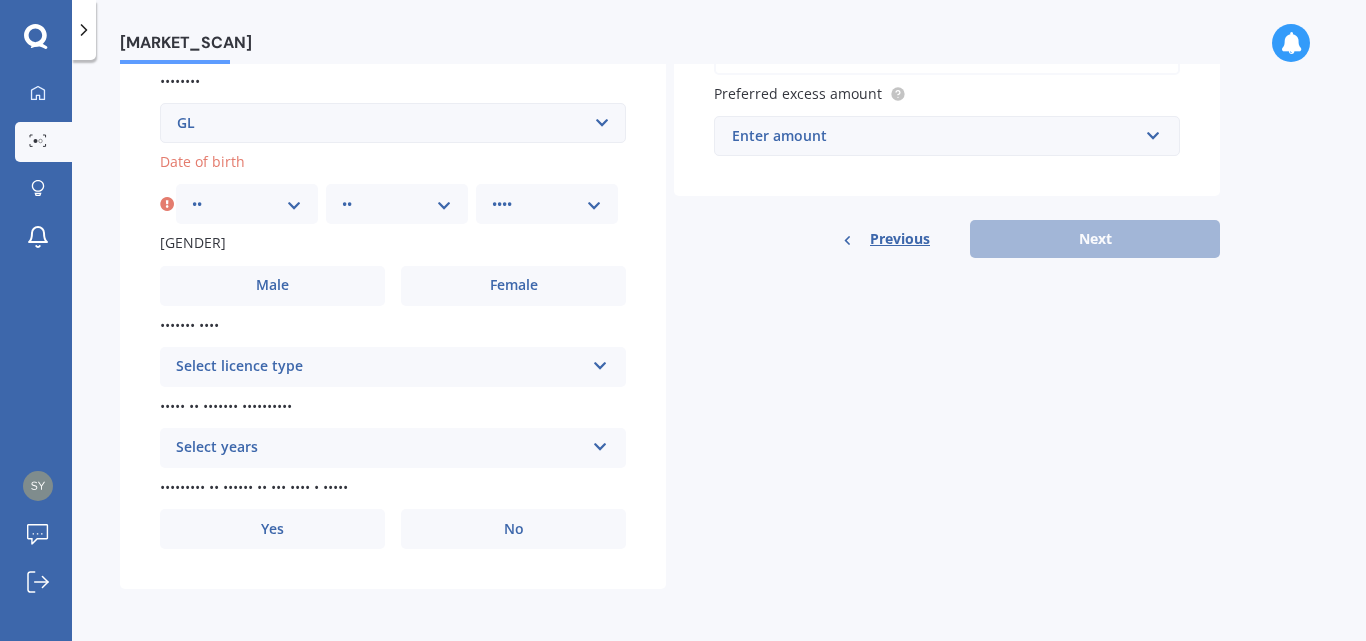 click on "•• •• •• •• •• •• •• •• •• •• •• •• ••" at bounding box center (397, 204) 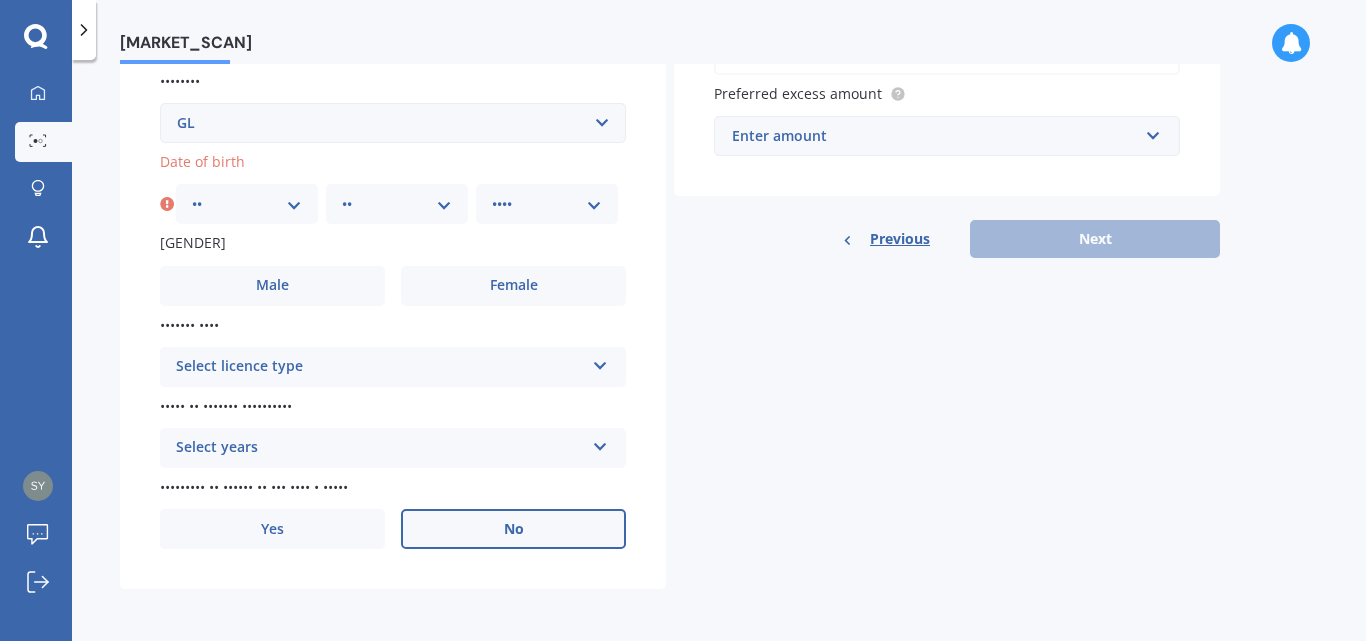 select on "[YEAR]" 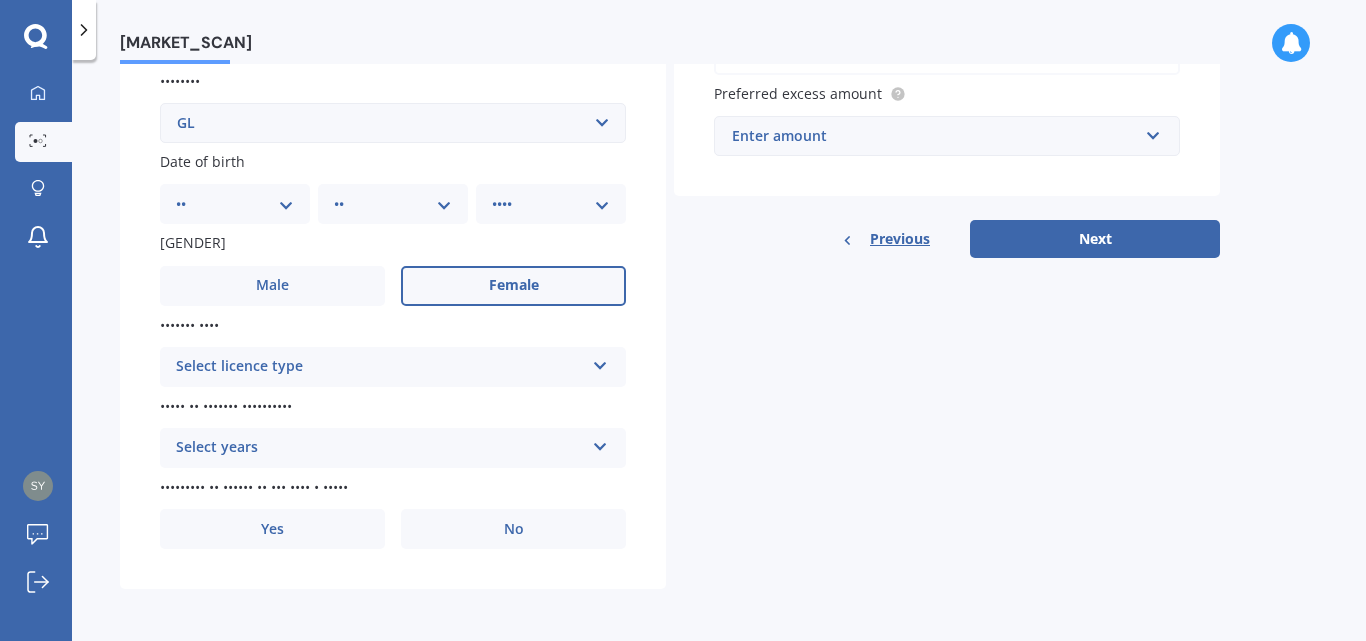 click on "Female" at bounding box center (272, 285) 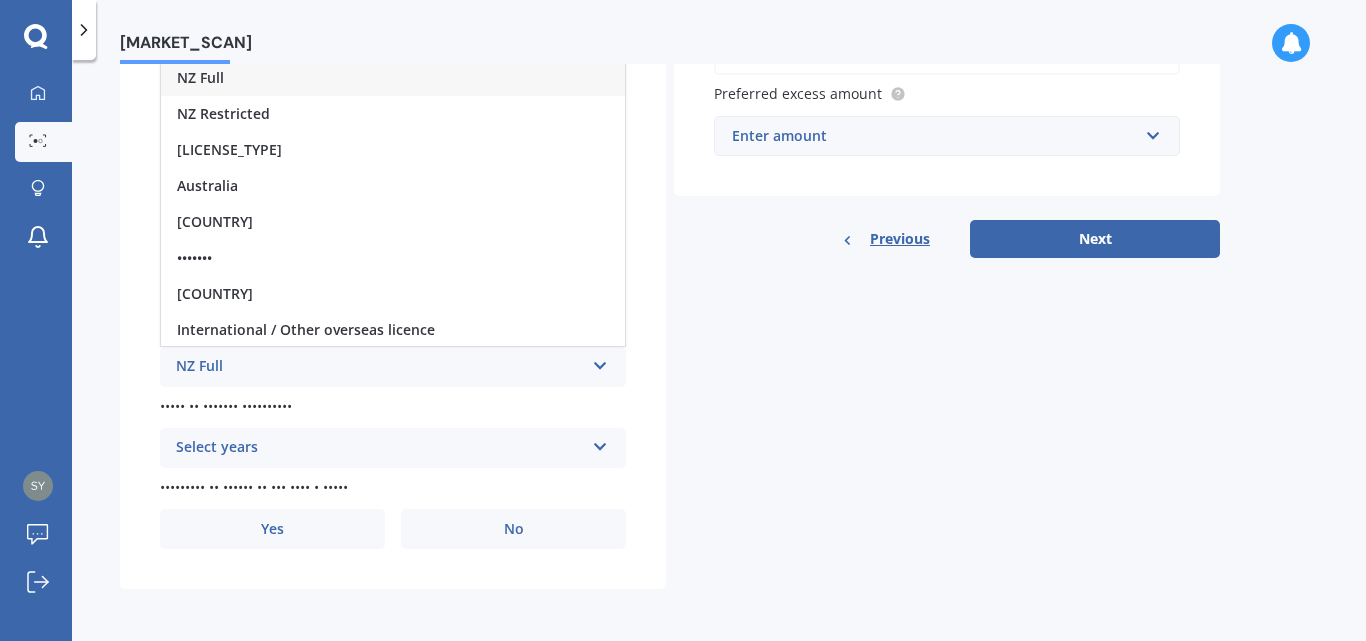 click on "NZ Full" at bounding box center [393, 78] 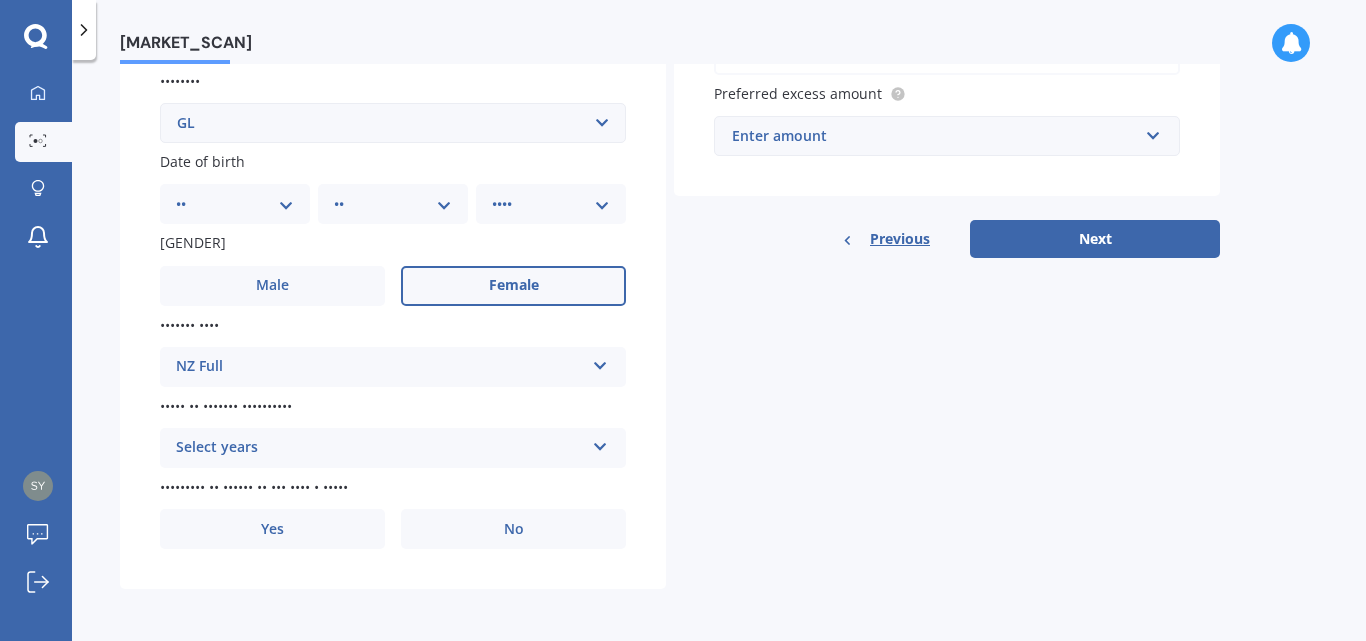 click at bounding box center [600, 362] 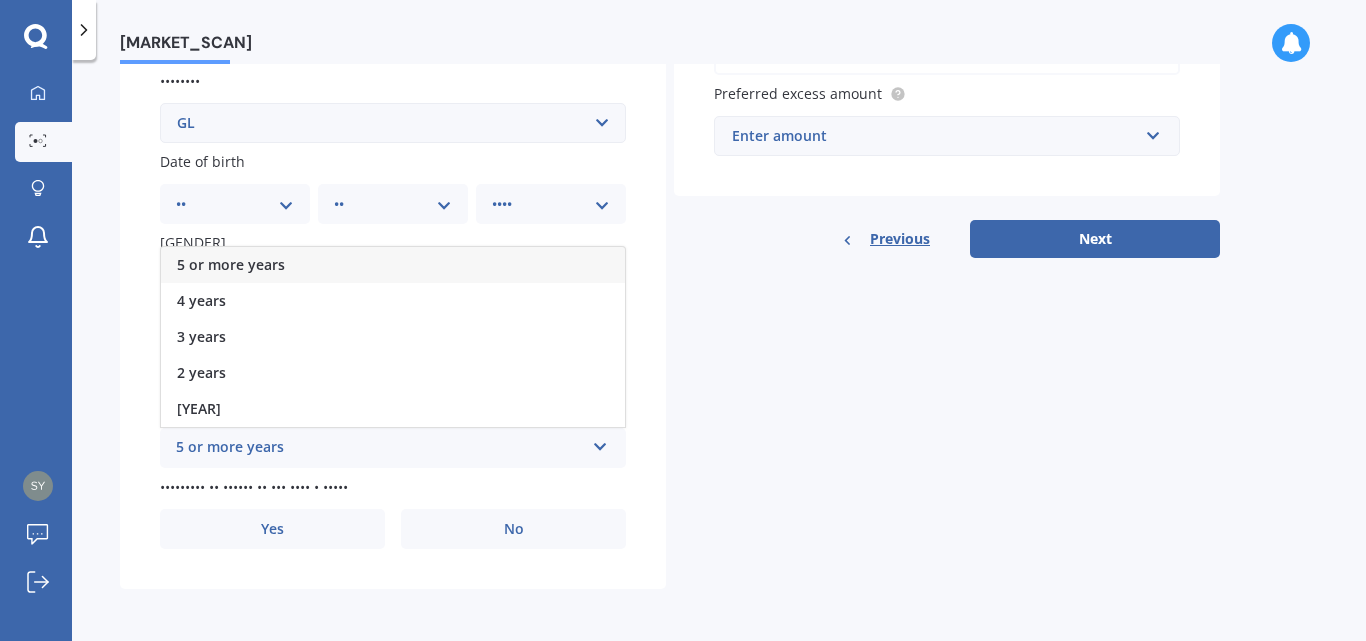 click on "5 or more years" at bounding box center (231, 264) 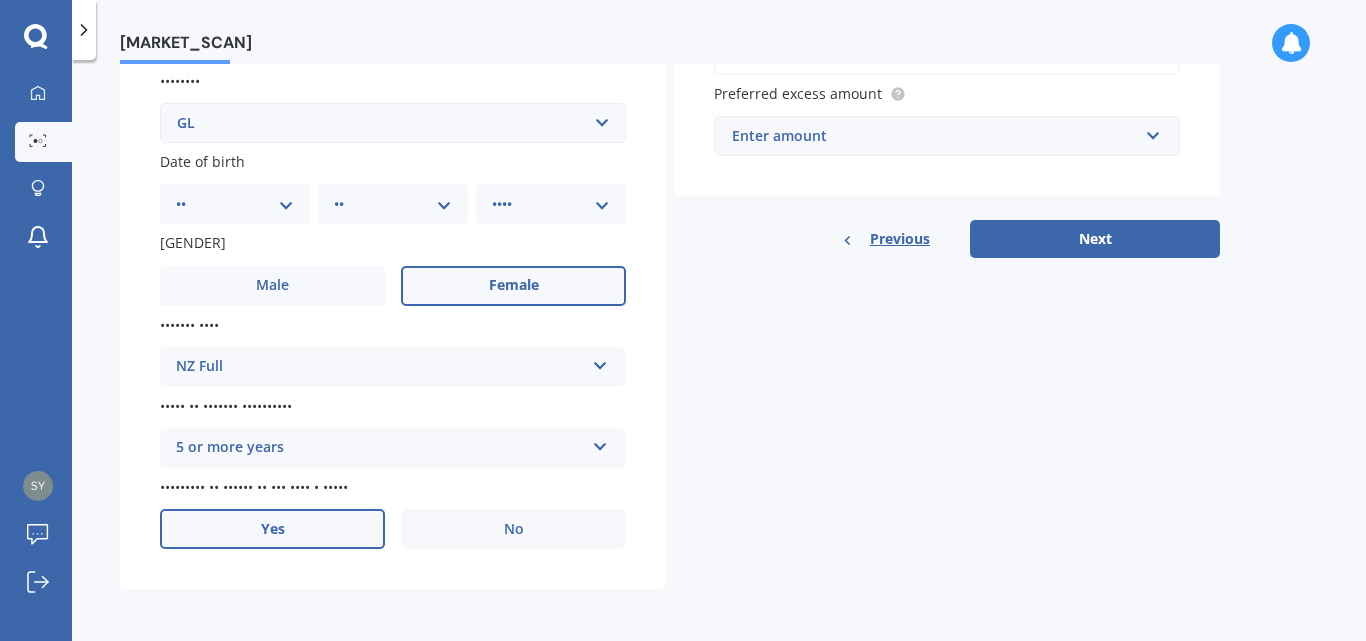 click on "Yes" at bounding box center [272, 286] 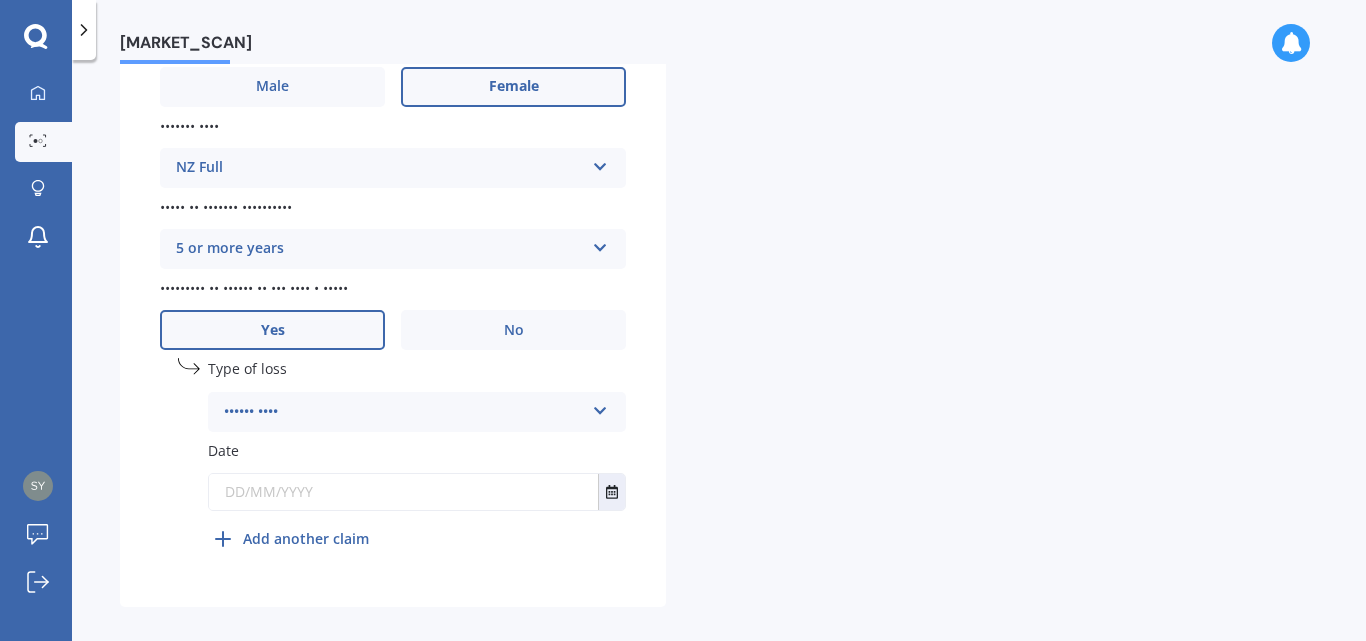 scroll, scrollTop: 736, scrollLeft: 0, axis: vertical 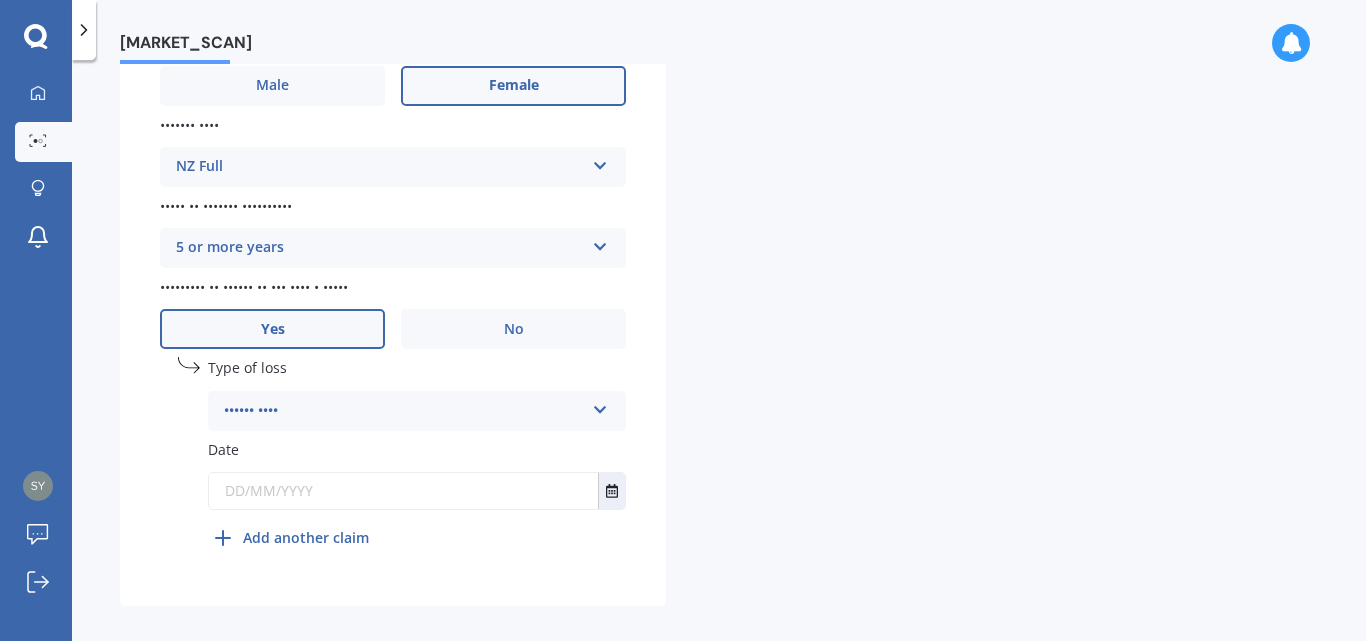 click at bounding box center (600, 406) 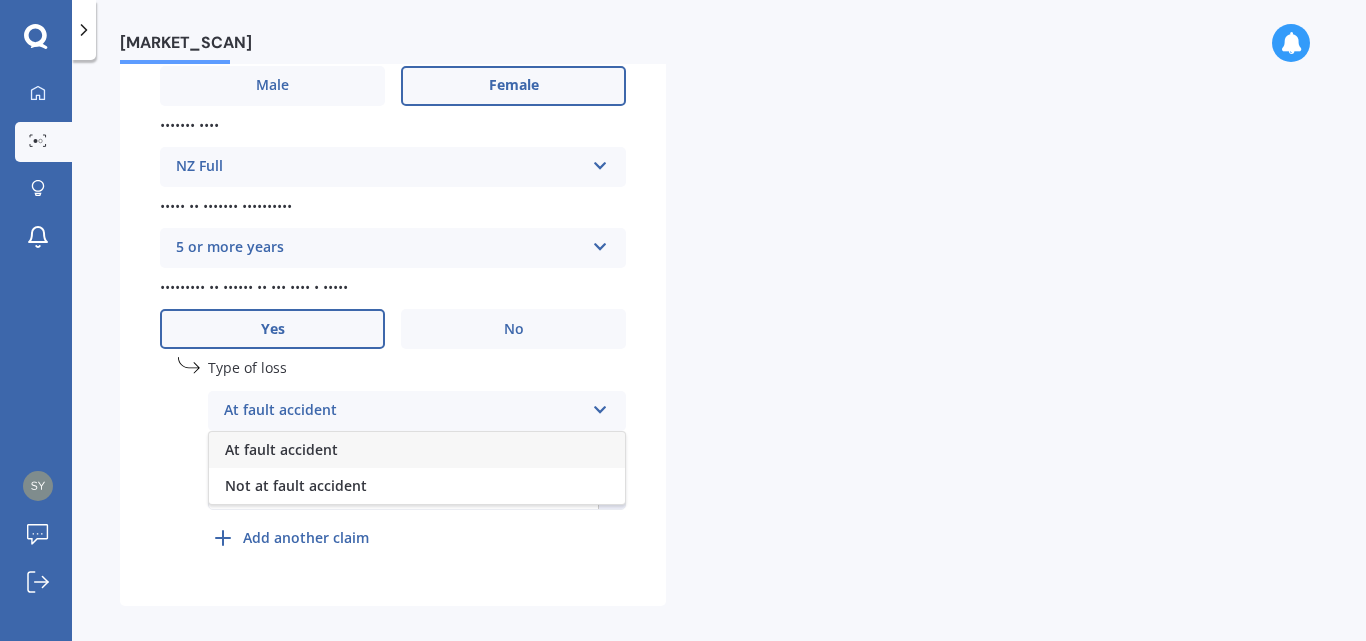 click on "At fault accident" at bounding box center (417, 450) 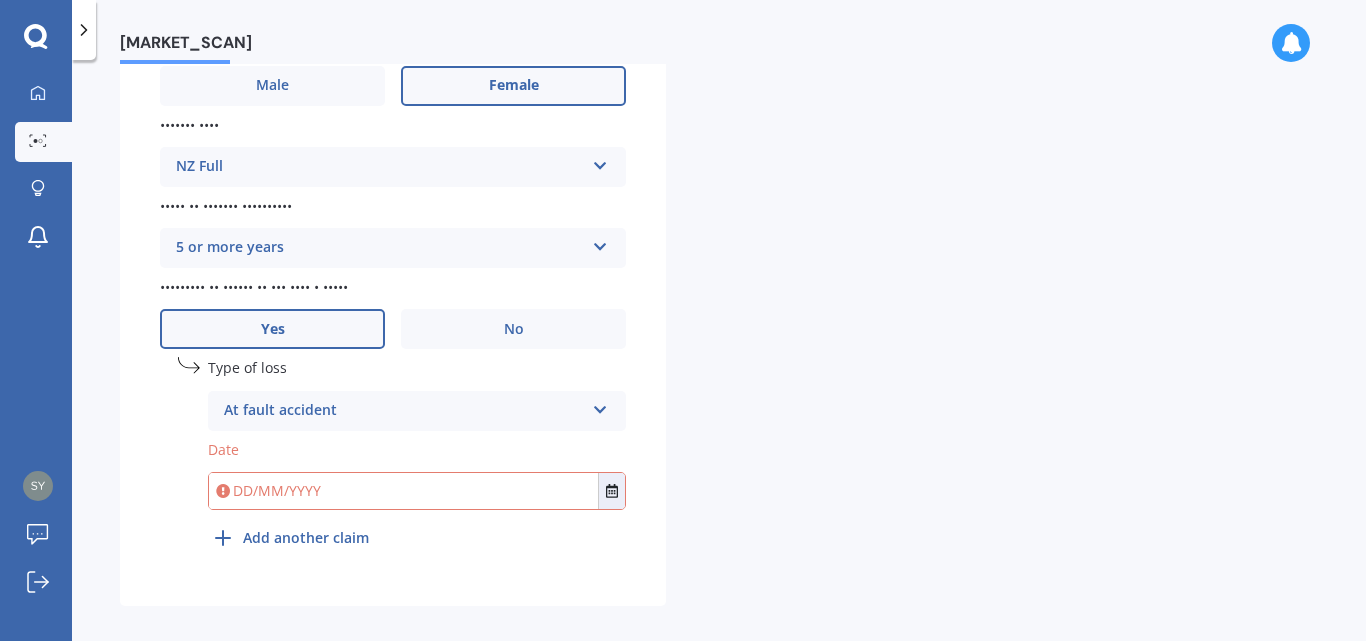 click at bounding box center [403, 491] 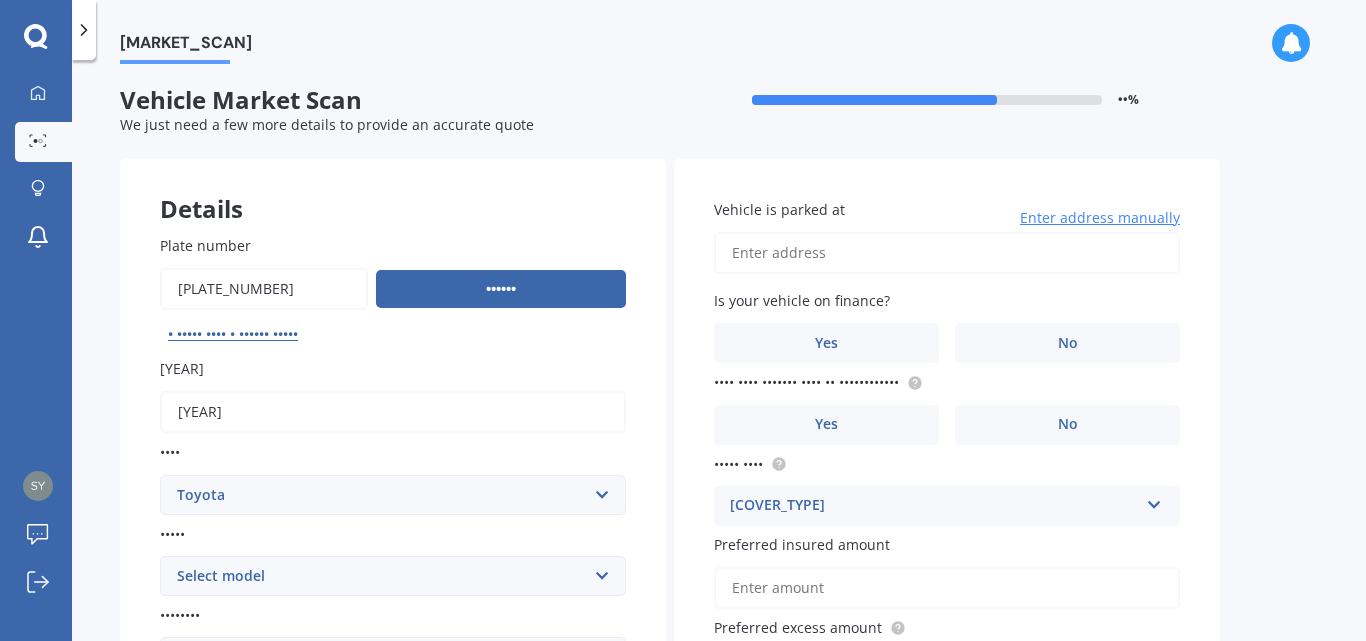 scroll, scrollTop: 0, scrollLeft: 0, axis: both 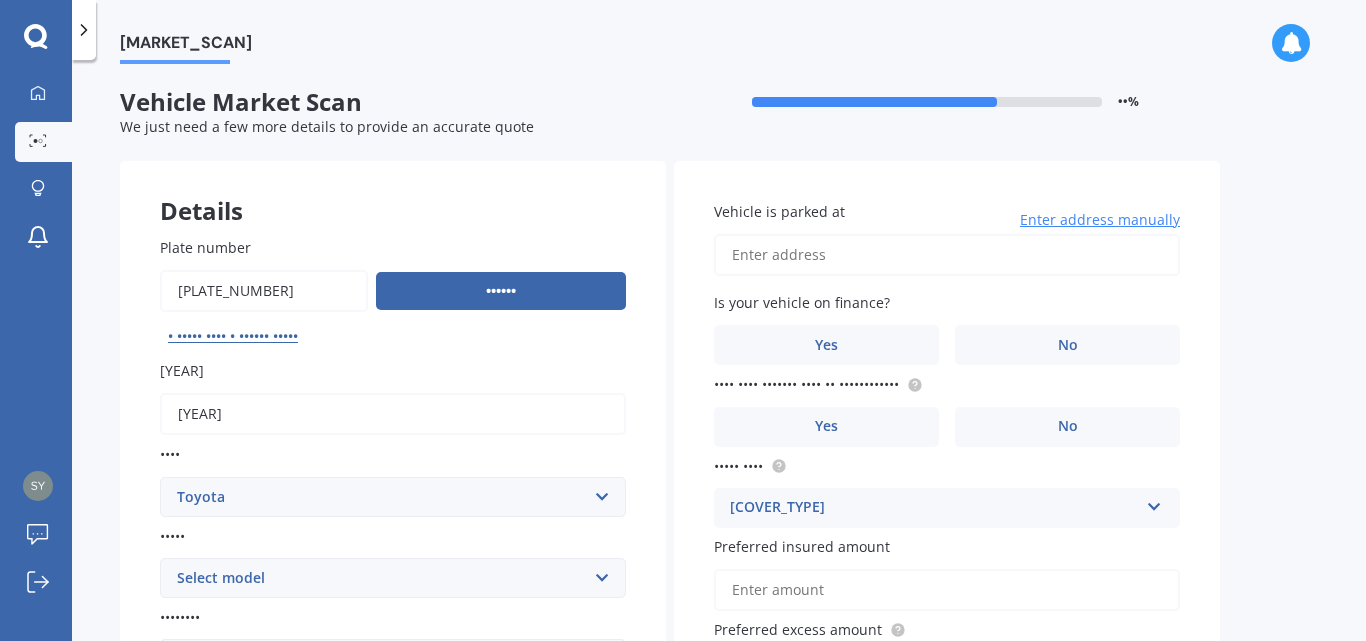 type on "9 September [YEAR]" 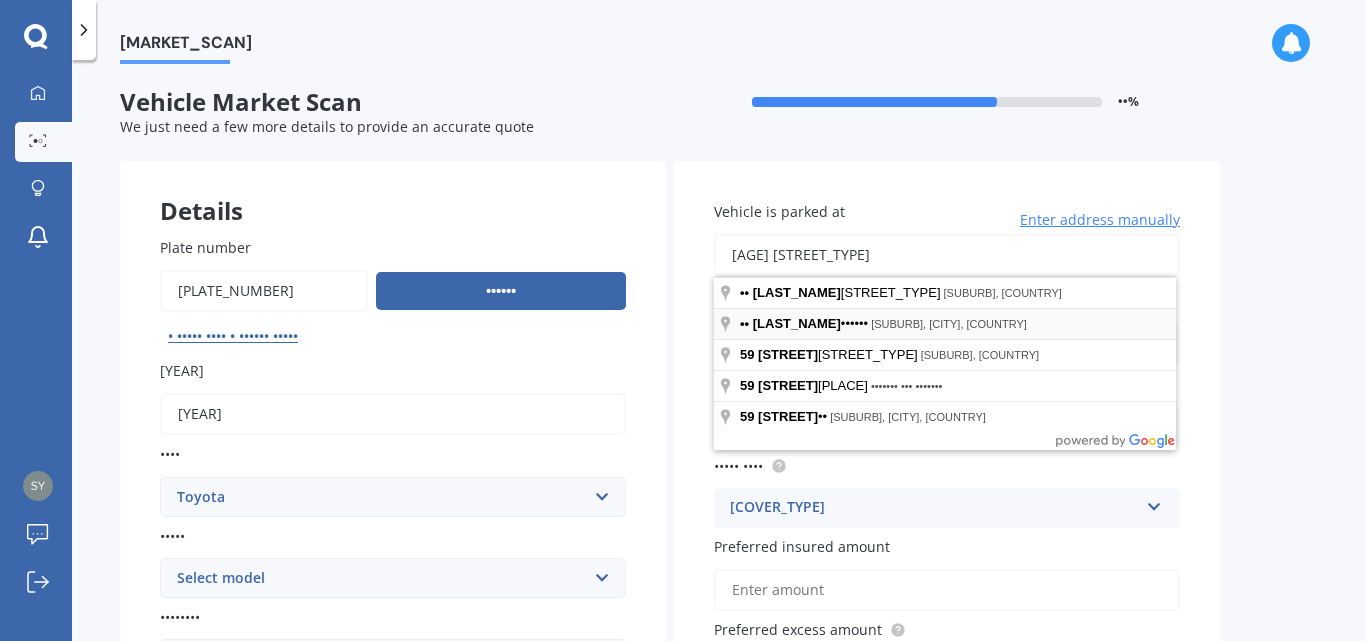 type on "[AGE] [STREET_TYPE]" 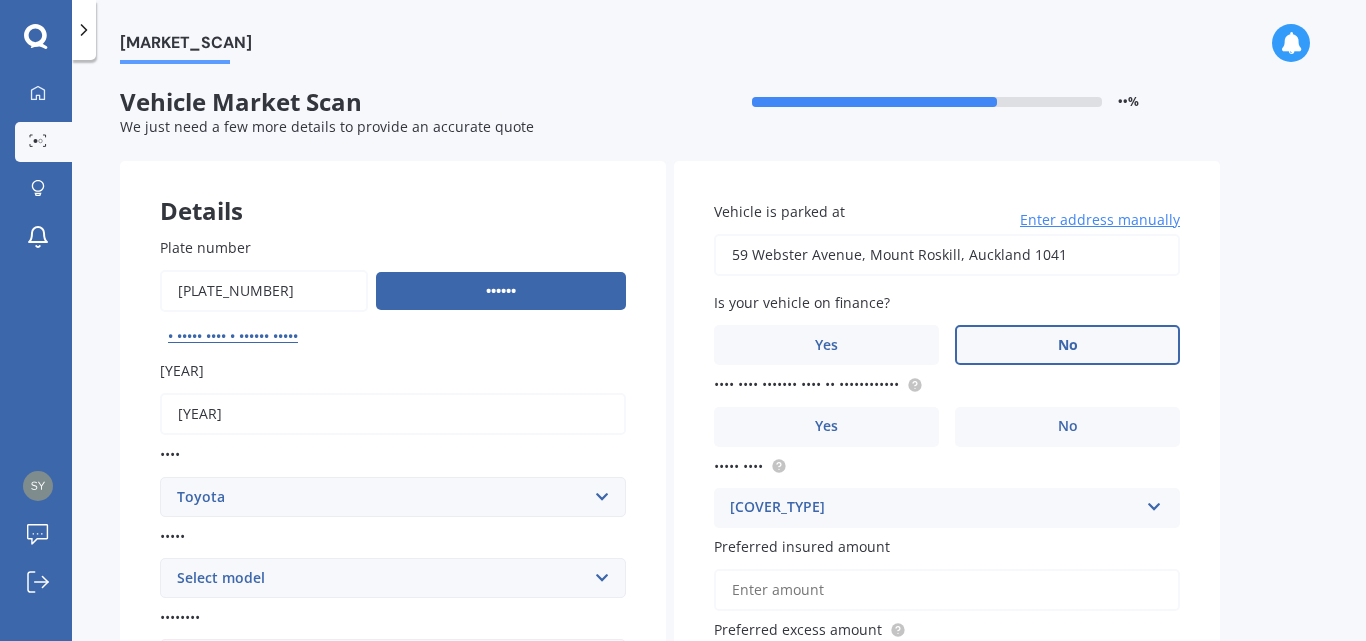 click on "No" at bounding box center (513, 822) 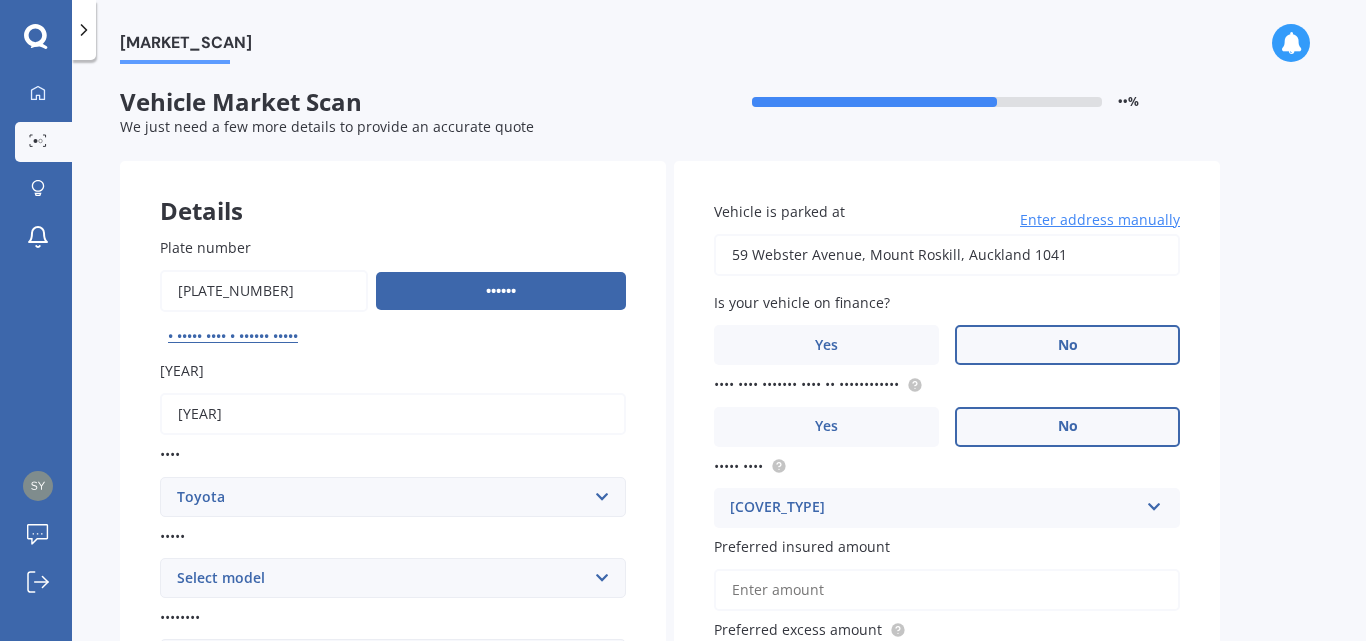 click on "No" at bounding box center (272, 821) 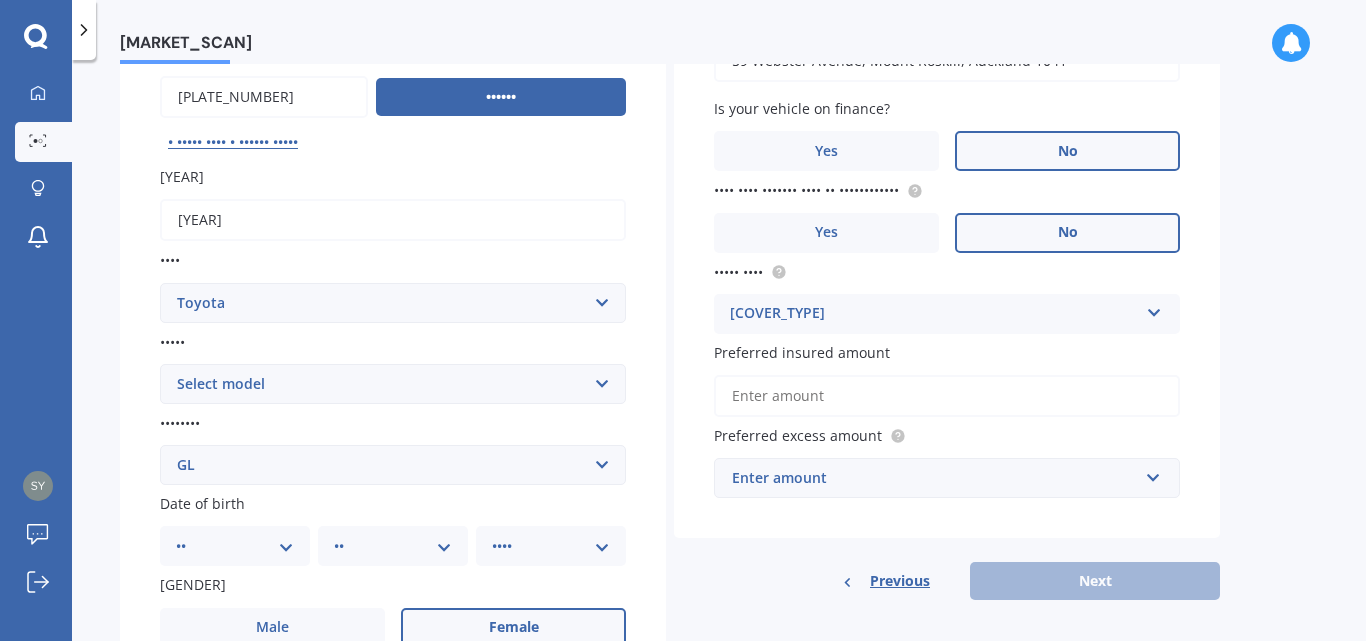 scroll, scrollTop: 200, scrollLeft: 0, axis: vertical 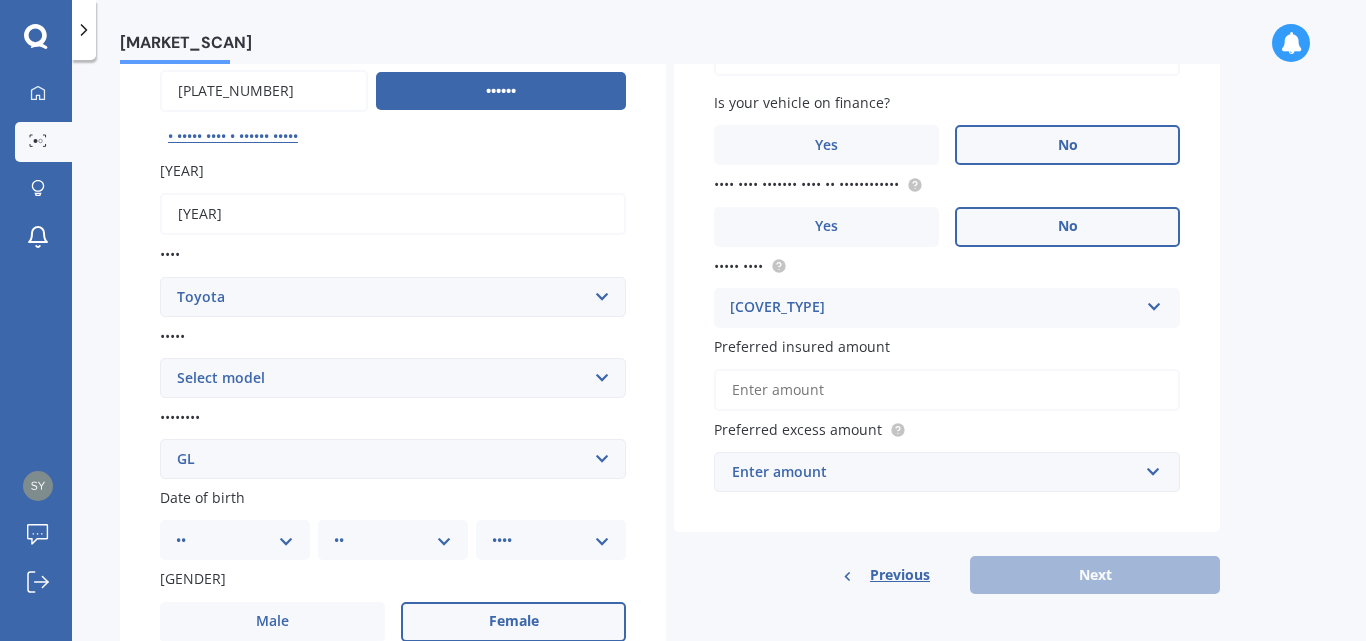 click at bounding box center [600, 698] 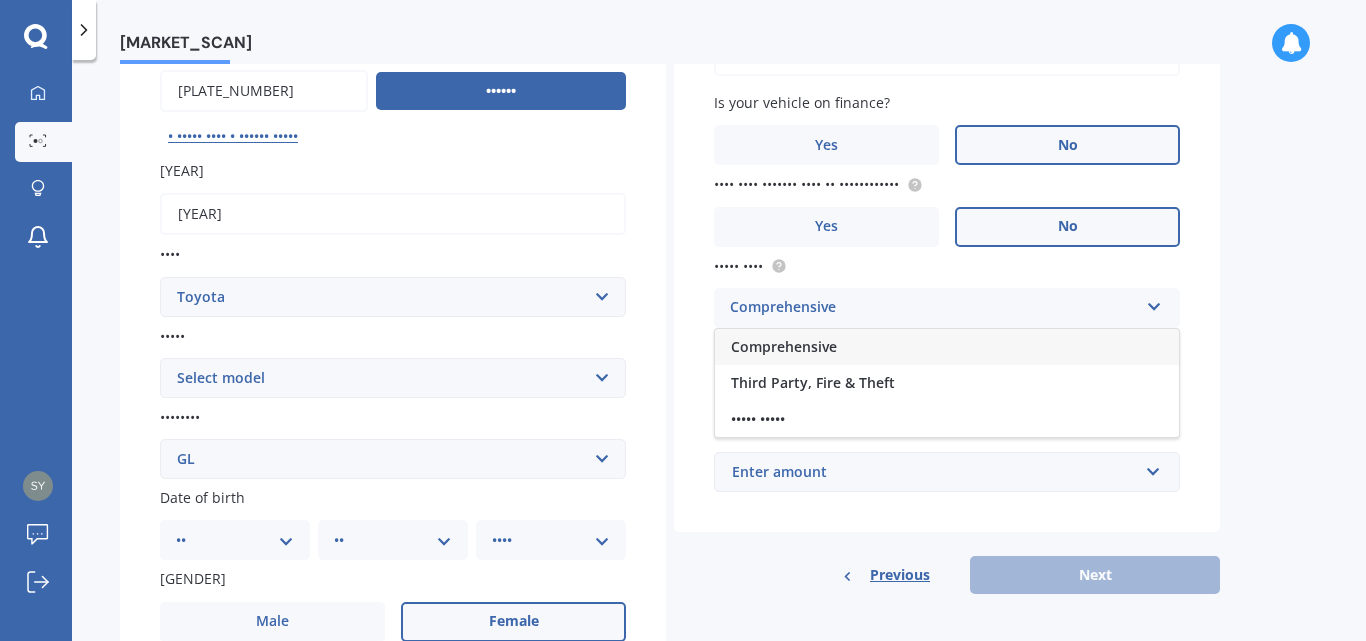 click on "Comprehensive" at bounding box center (784, 346) 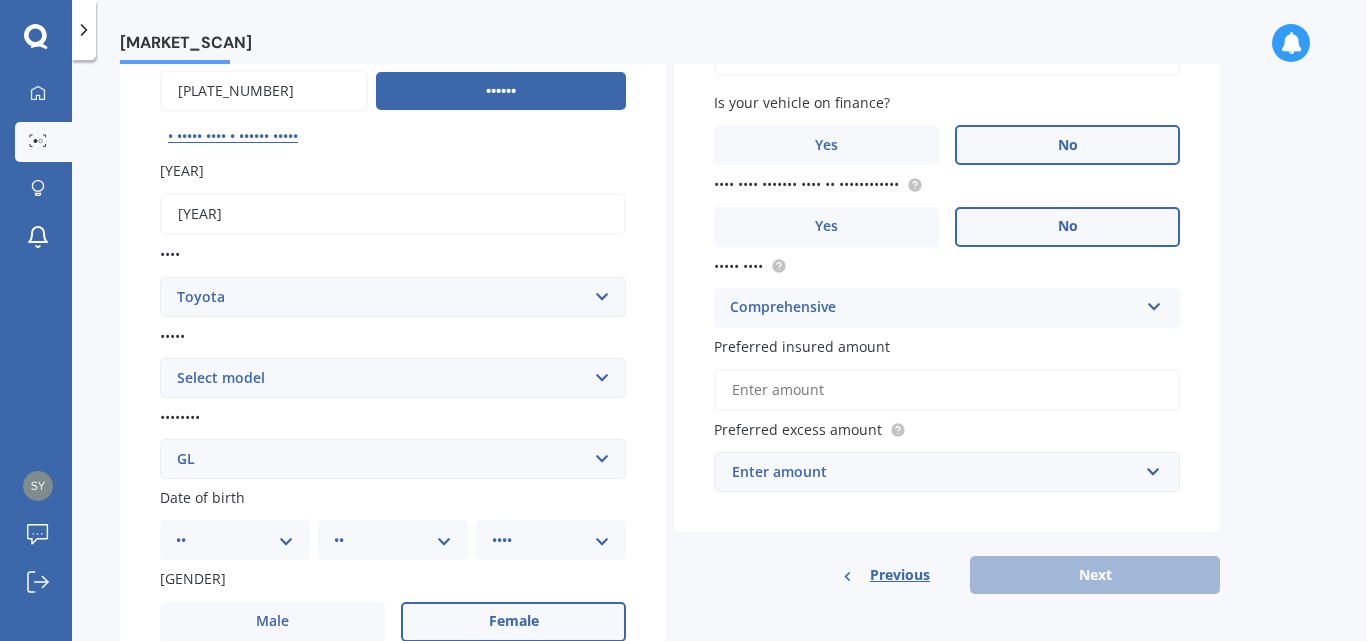click on "Preferred insured amount" at bounding box center [947, 390] 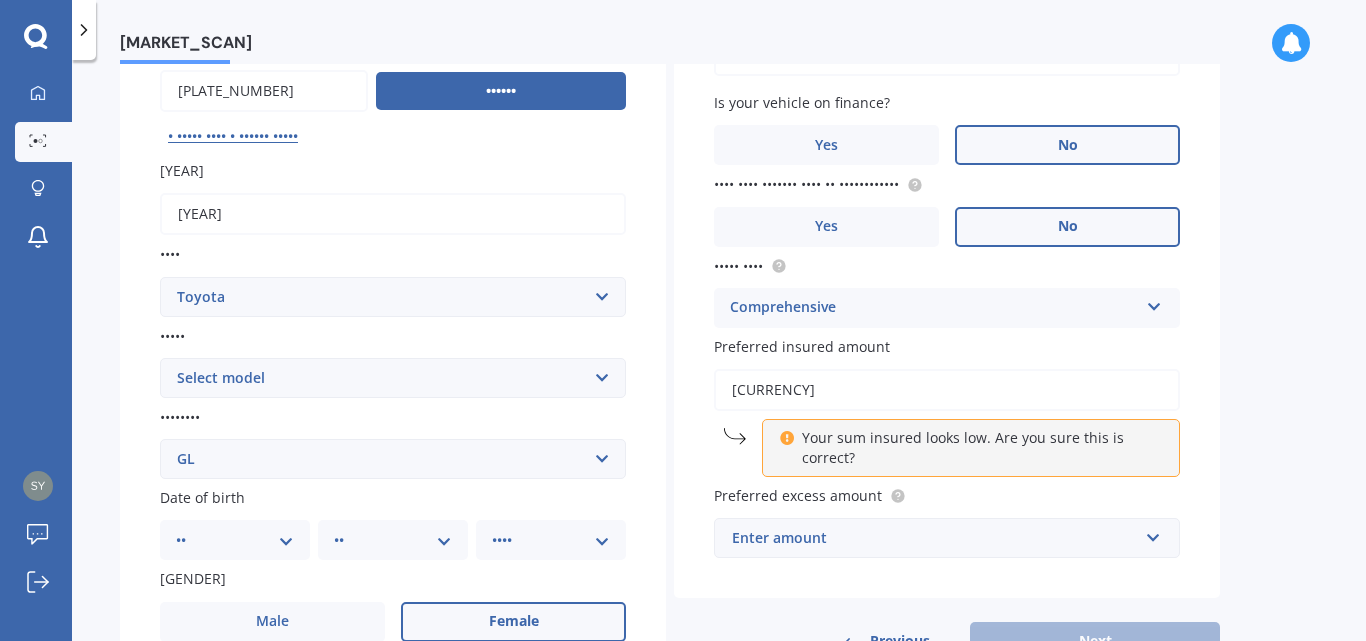 type on "[CURRENCY]" 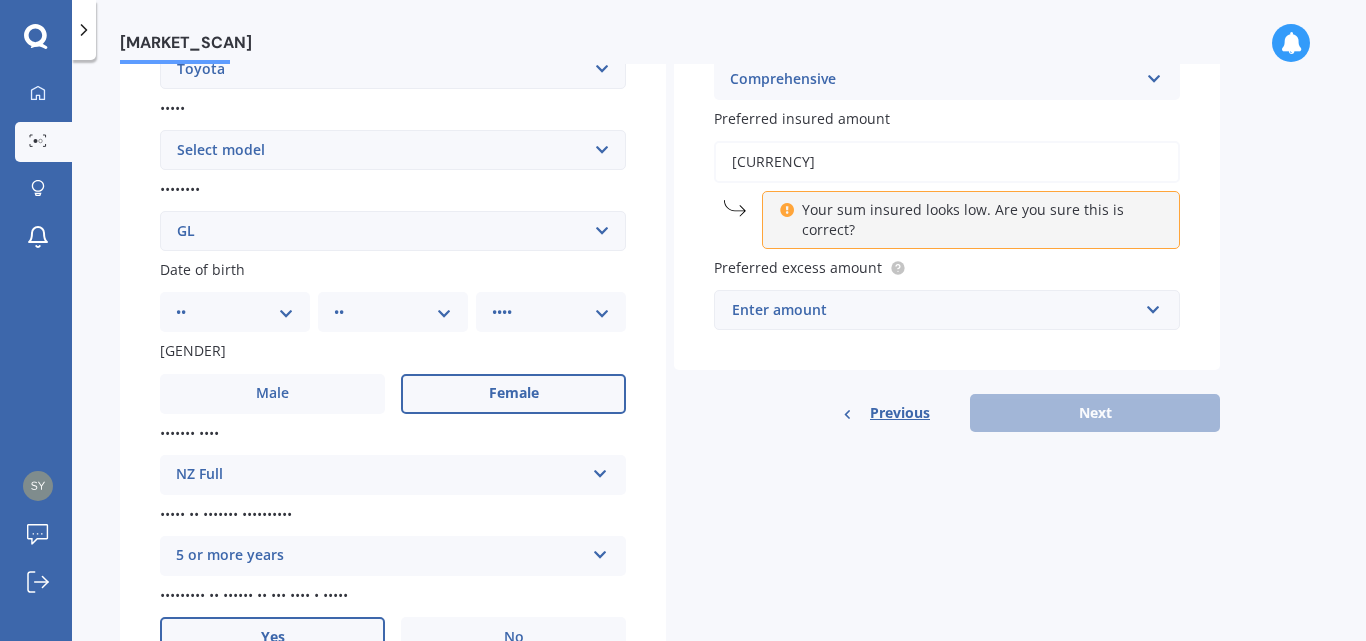 scroll, scrollTop: 500, scrollLeft: 0, axis: vertical 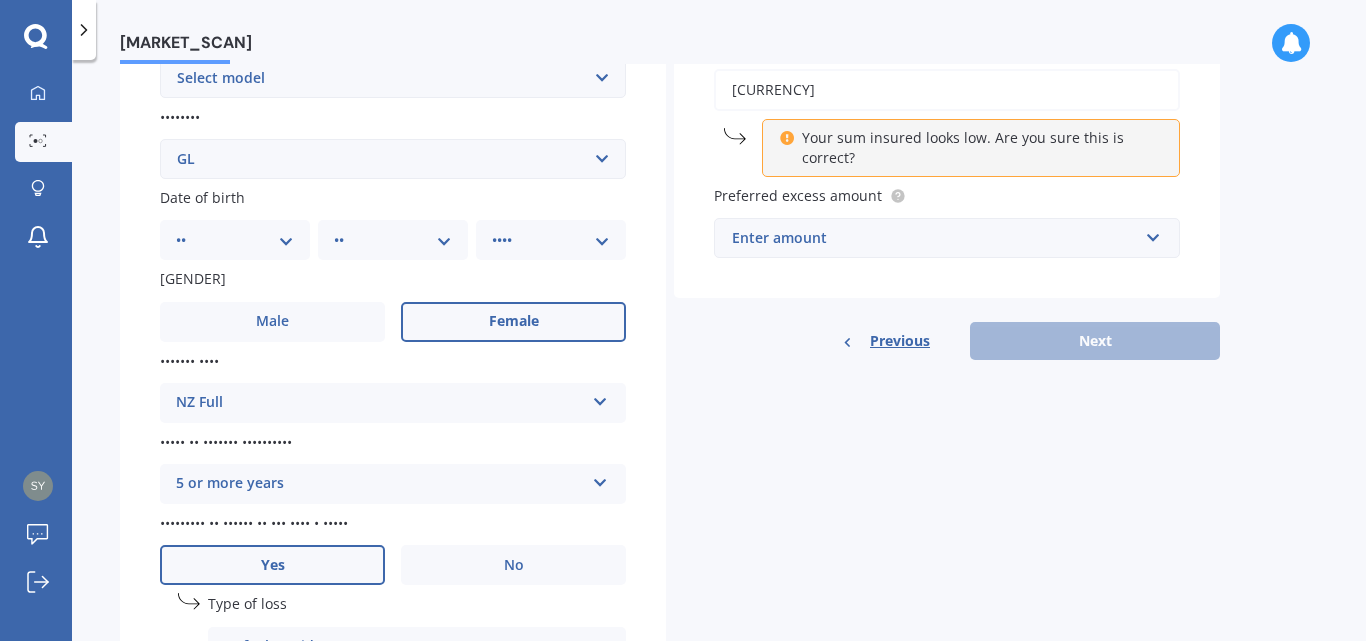 click on "Preferred excess amount" at bounding box center (798, 195) 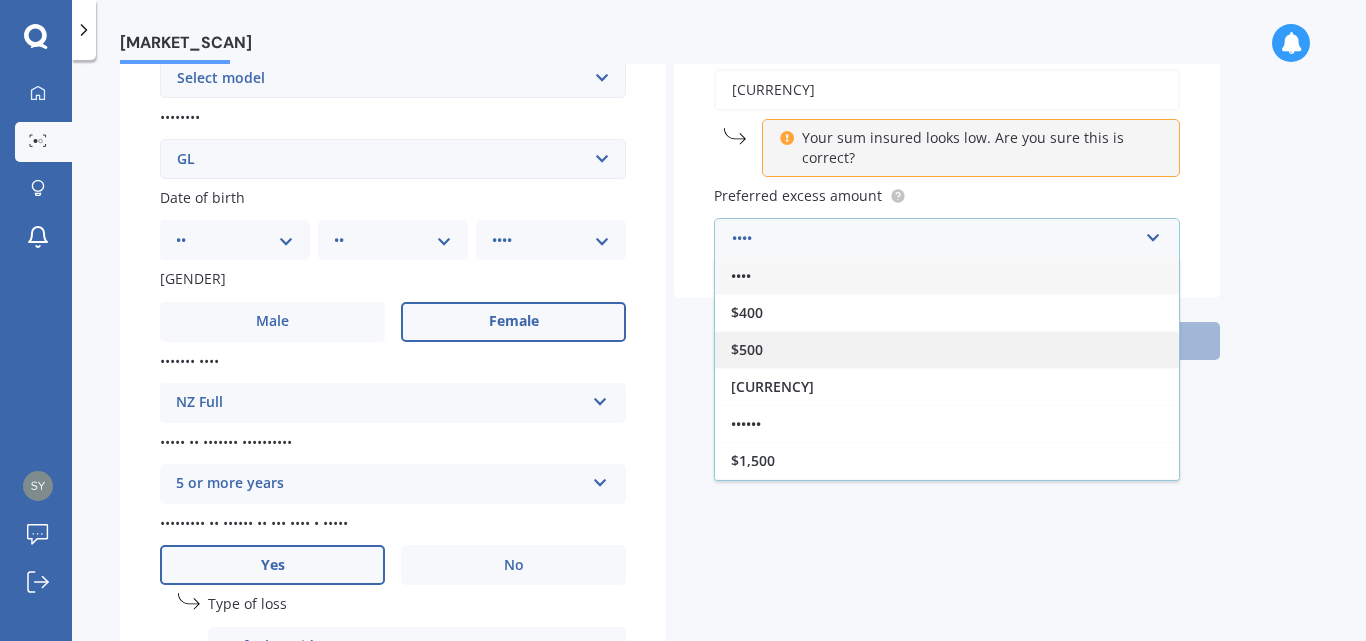 click on "$500" at bounding box center [741, 275] 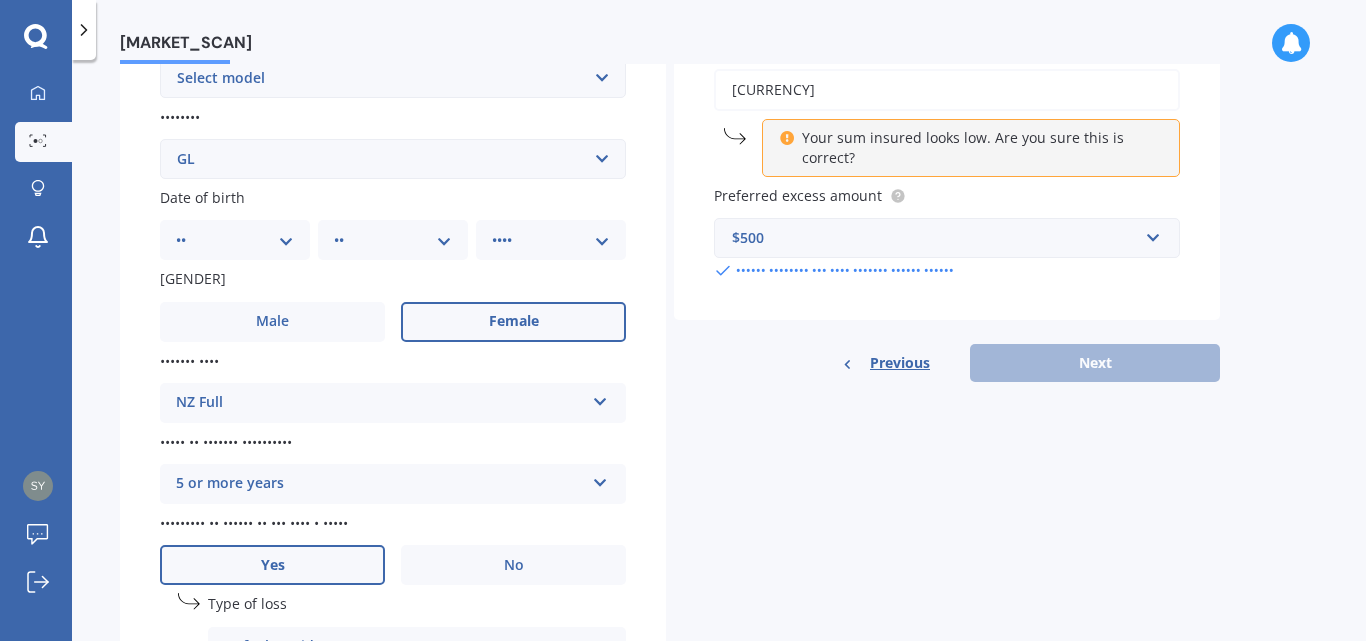 click on "•••••••• ••••" at bounding box center (947, 363) 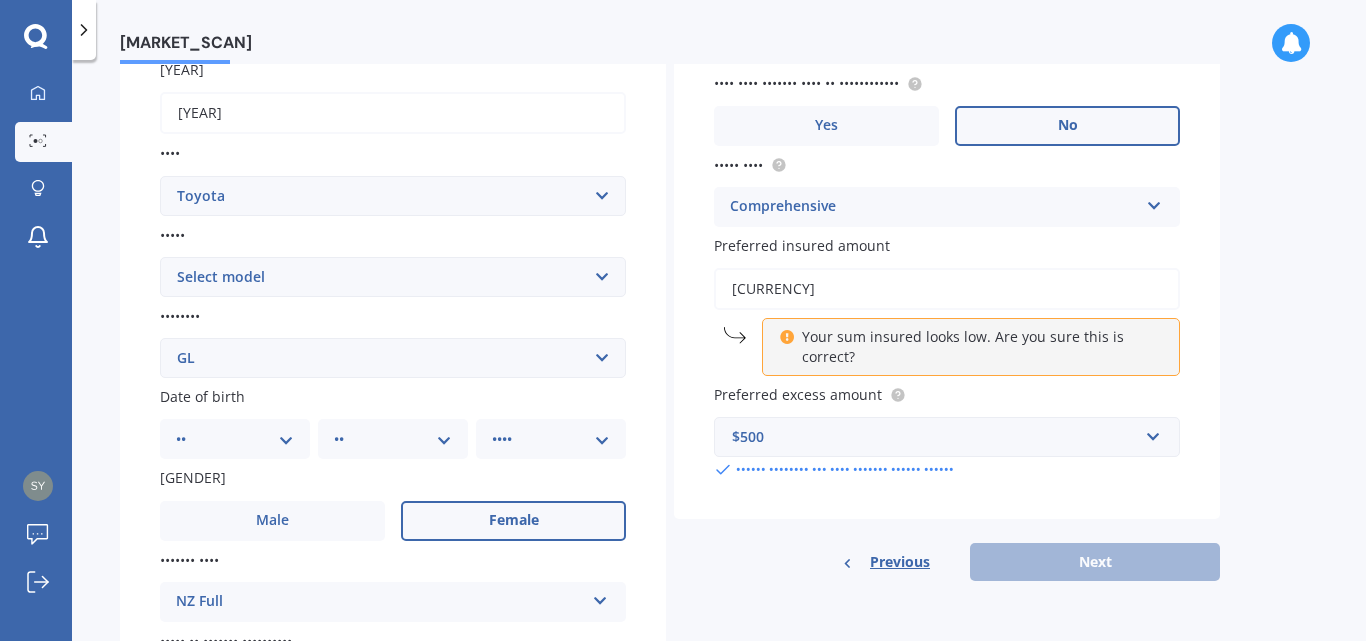 scroll, scrollTop: 300, scrollLeft: 0, axis: vertical 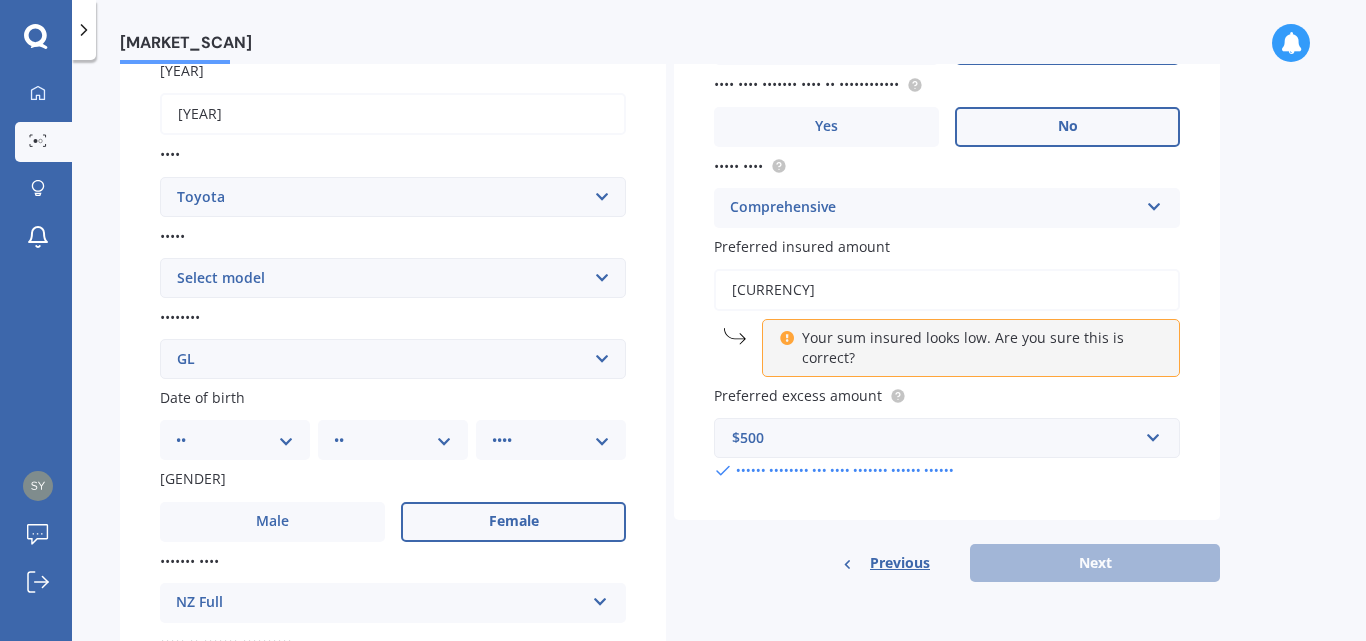 click on "Your sum insured looks low. Are you sure this is correct?" at bounding box center (978, 348) 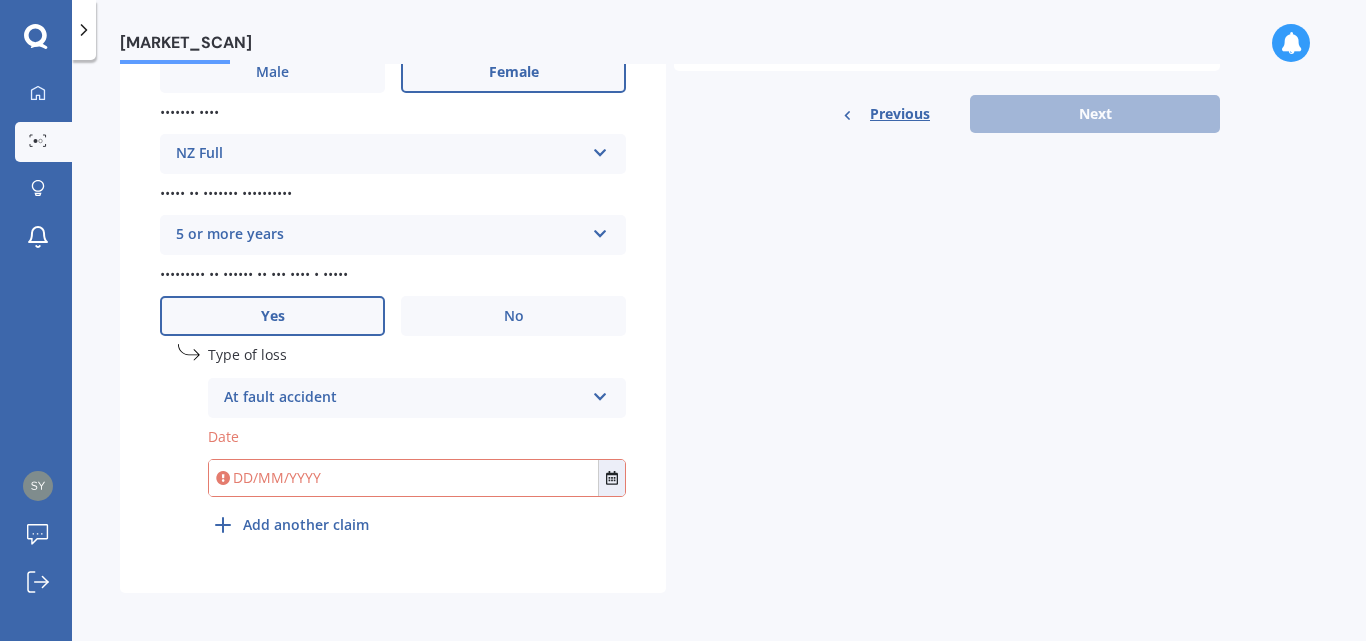 scroll, scrollTop: 753, scrollLeft: 0, axis: vertical 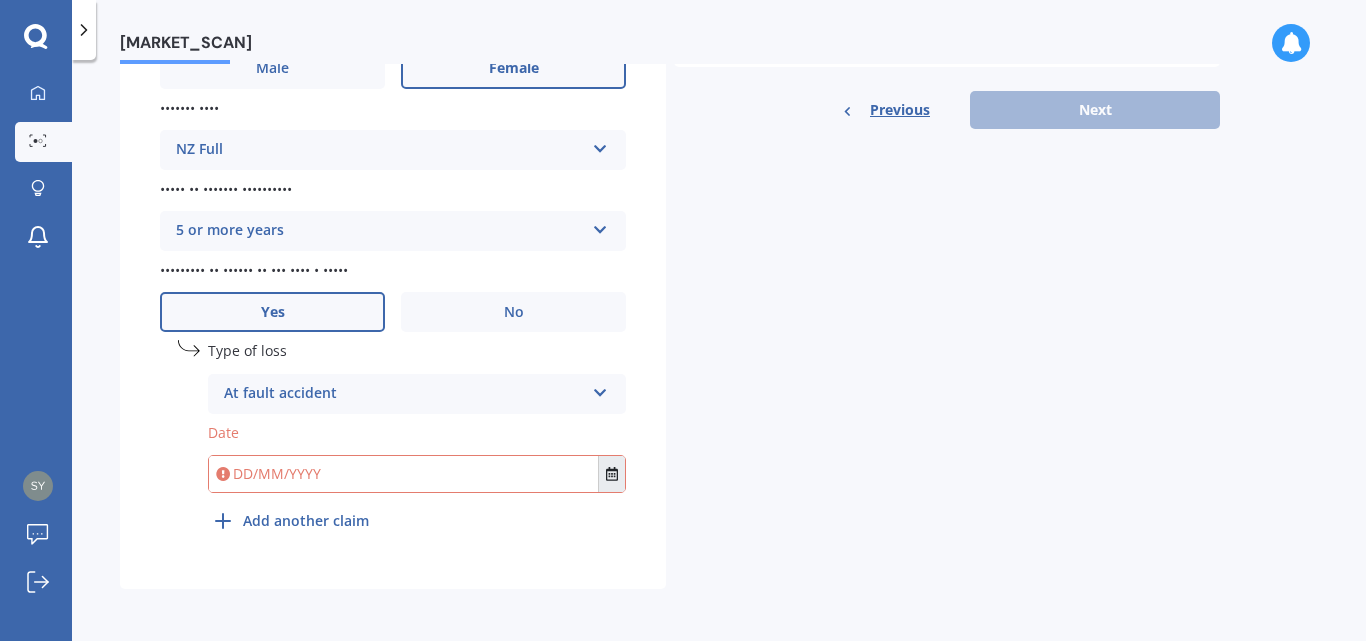click at bounding box center (612, 474) 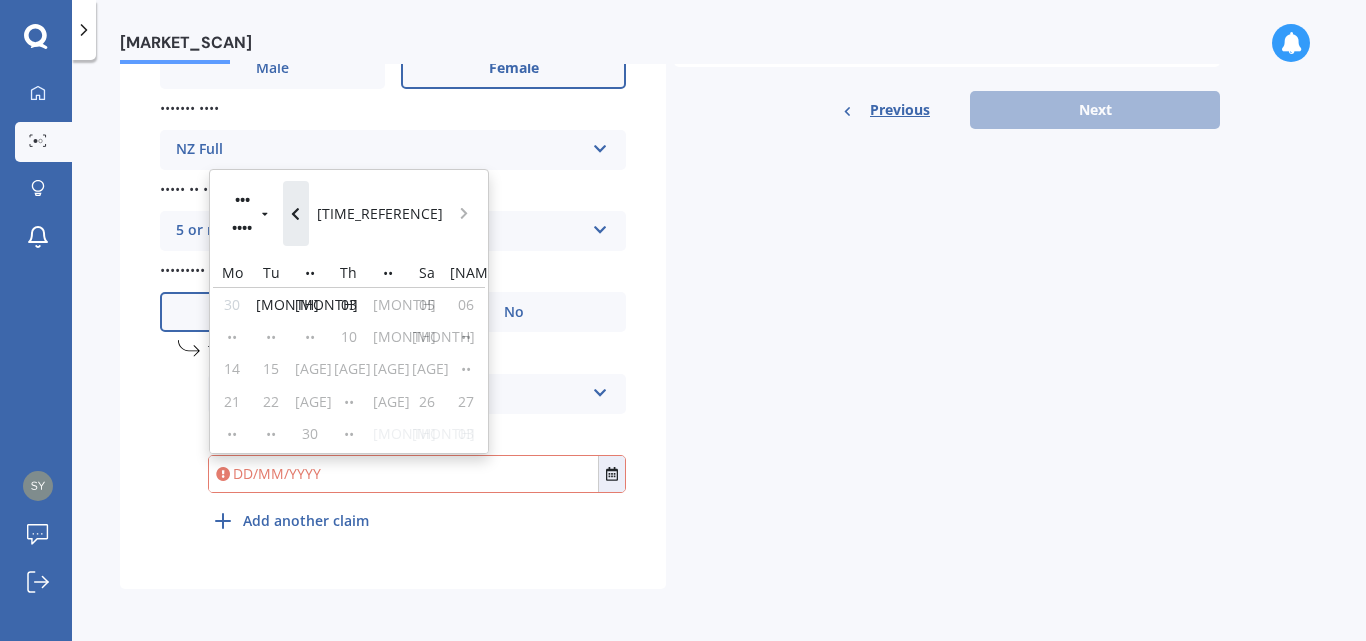 click at bounding box center (295, 214) 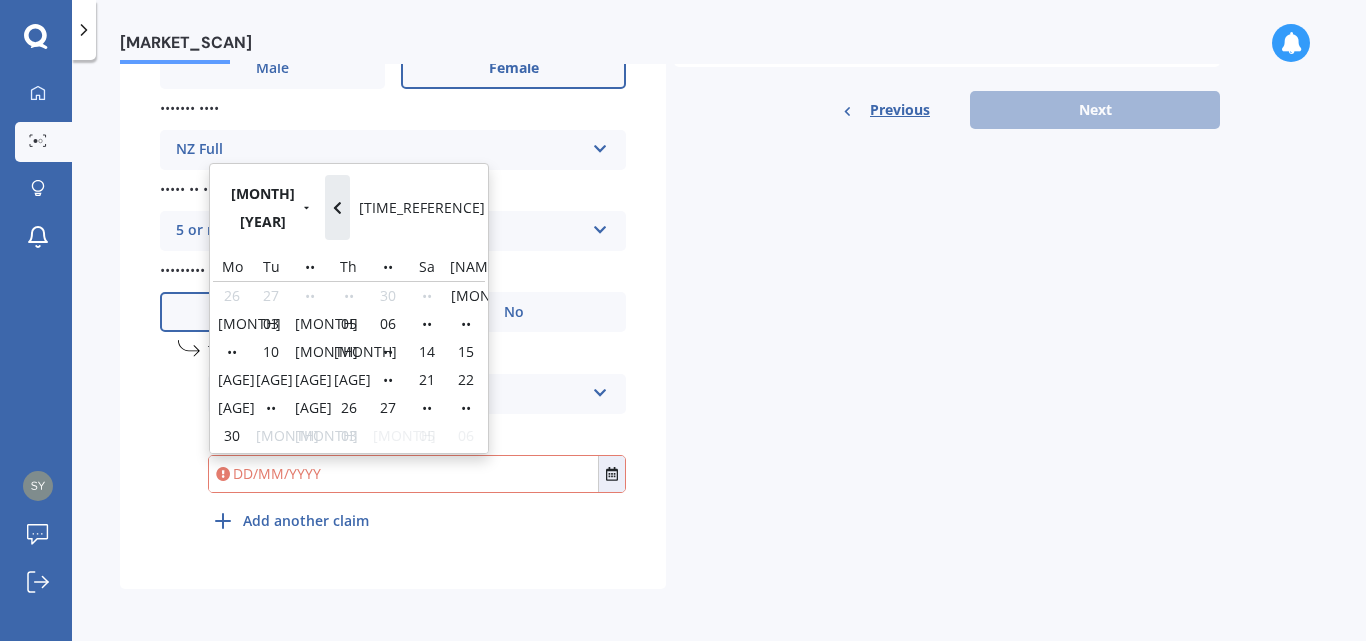 click at bounding box center (337, 208) 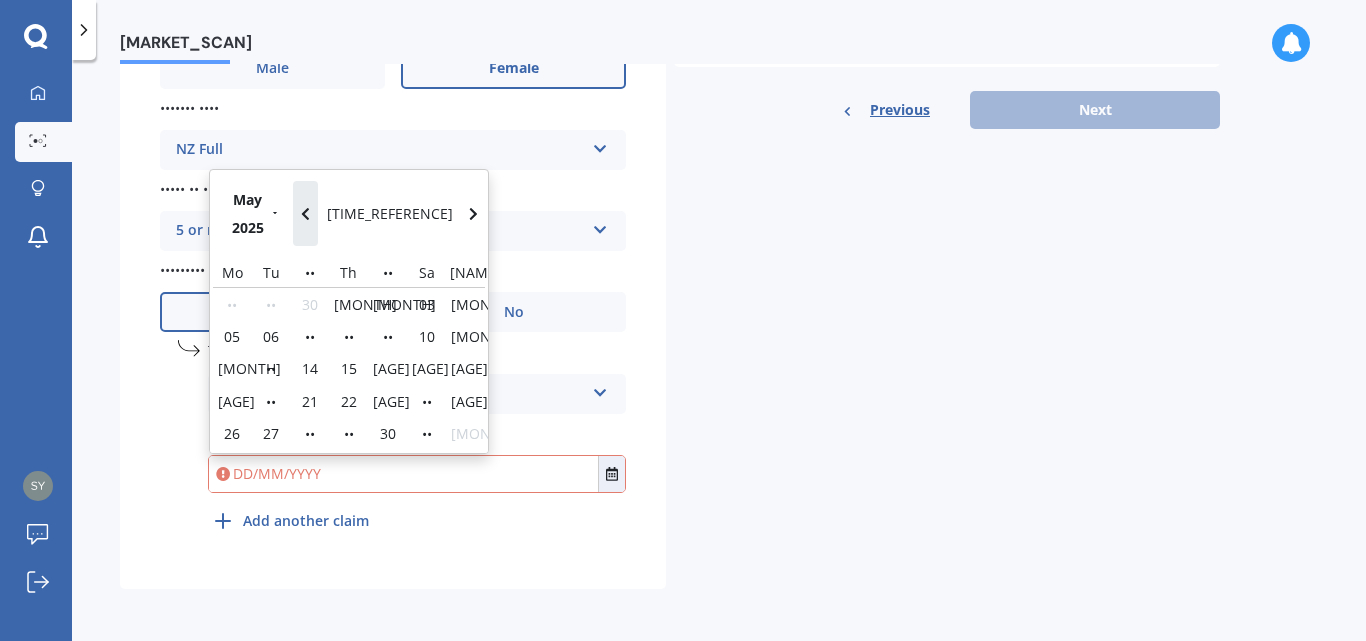 click at bounding box center (305, 214) 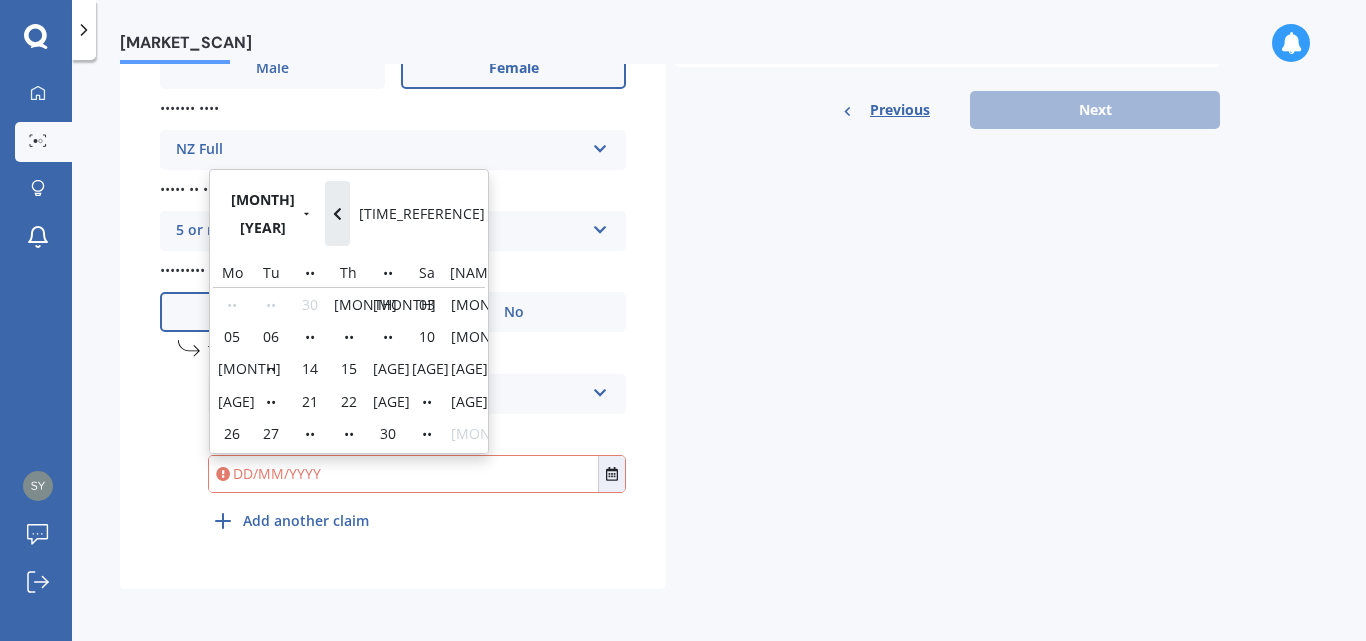 click at bounding box center [337, 214] 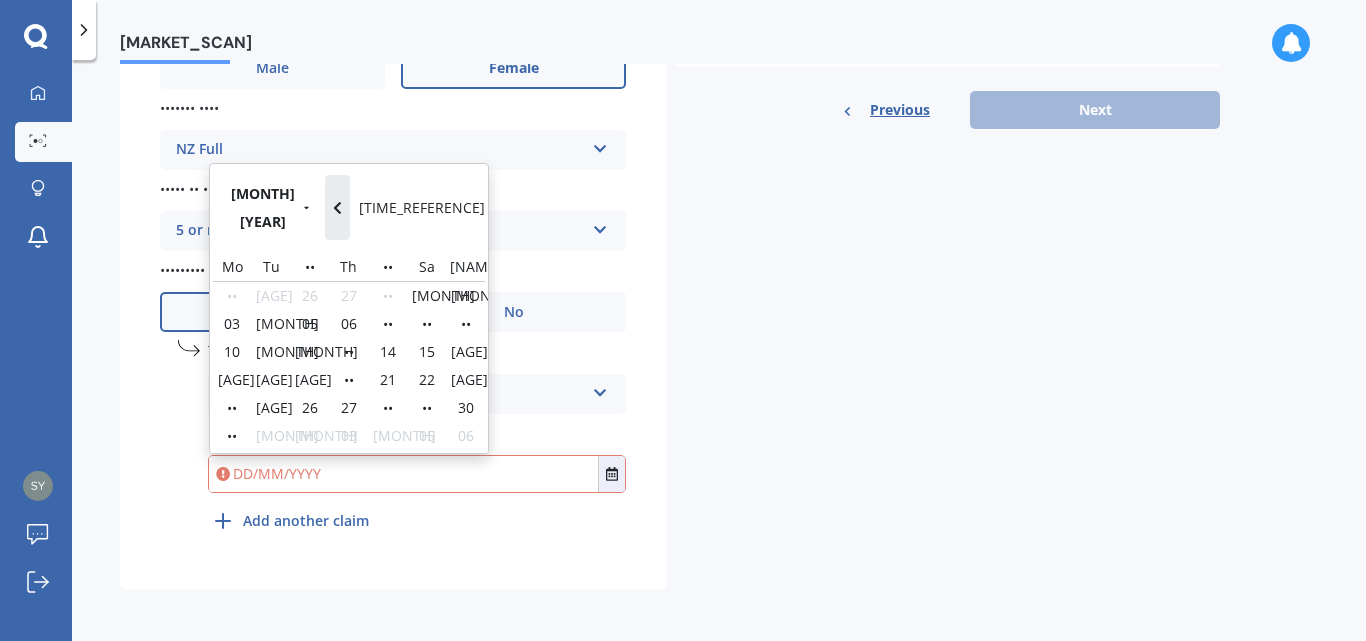 click at bounding box center [337, 208] 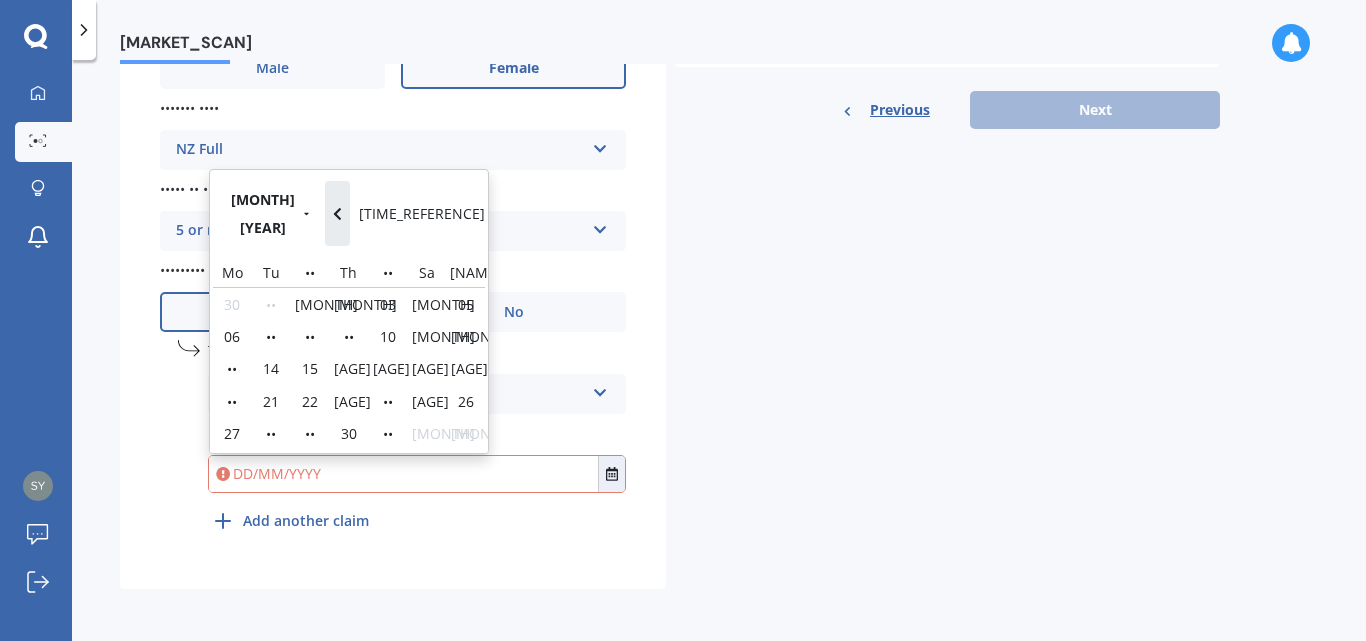 click at bounding box center (337, 214) 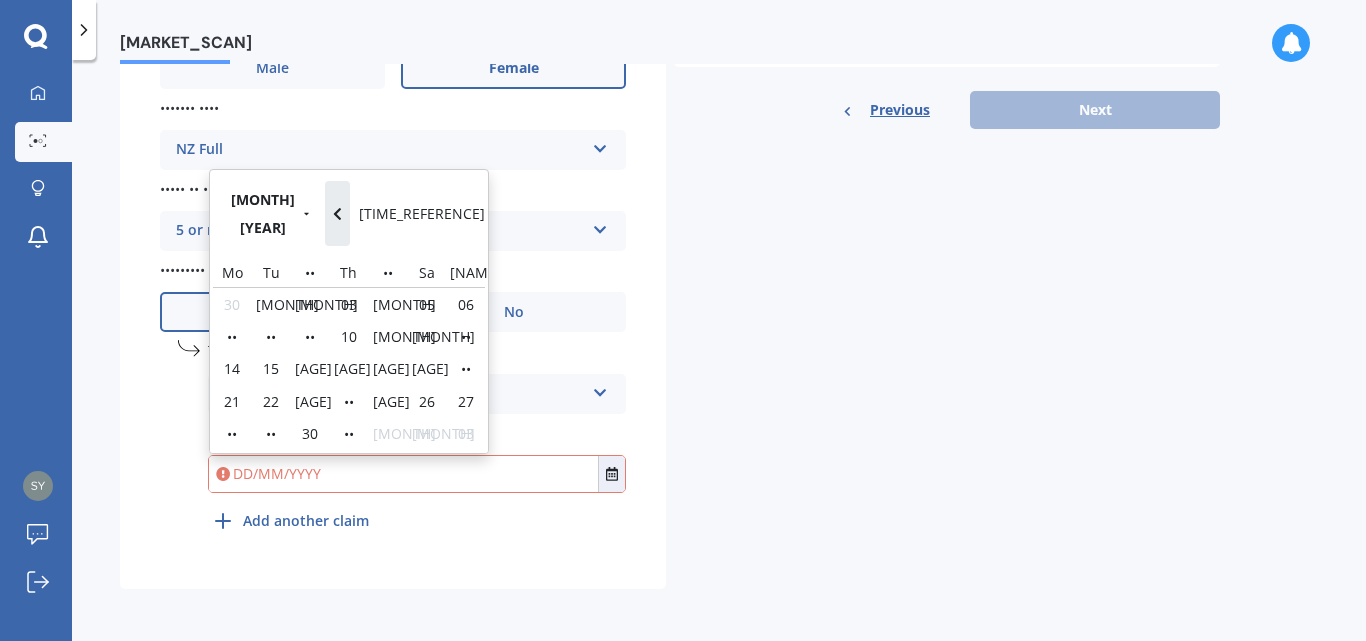 click at bounding box center (337, 214) 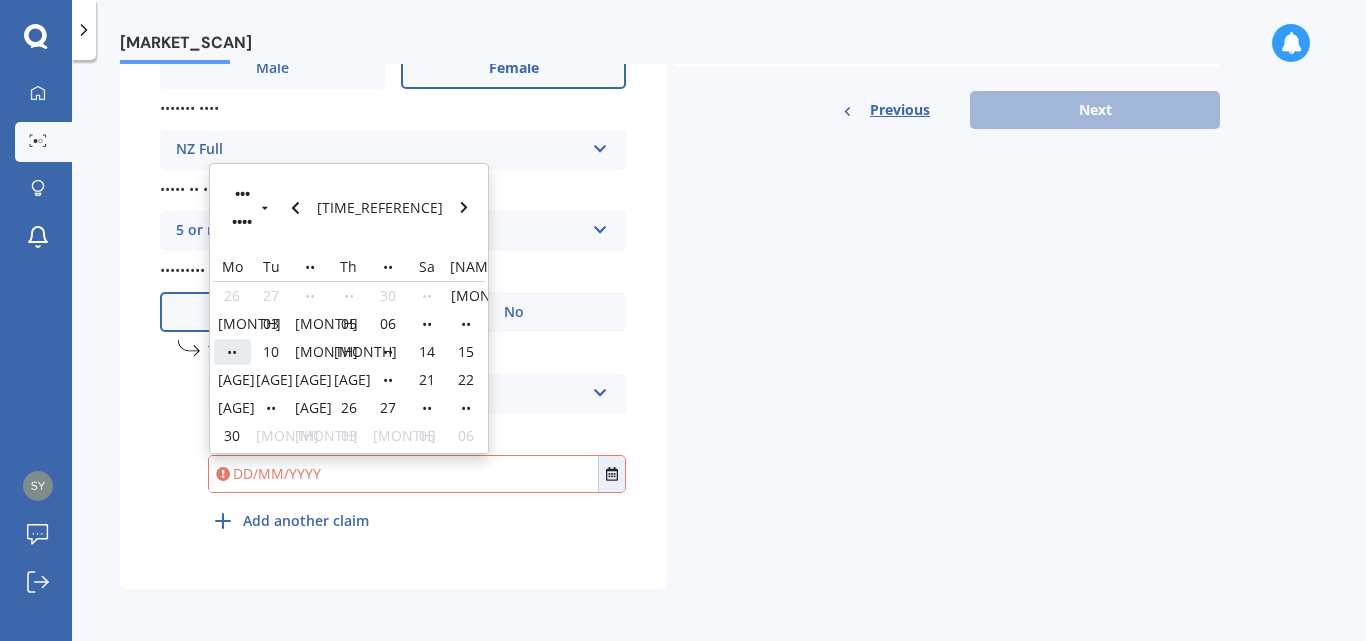click on "••" at bounding box center [232, 351] 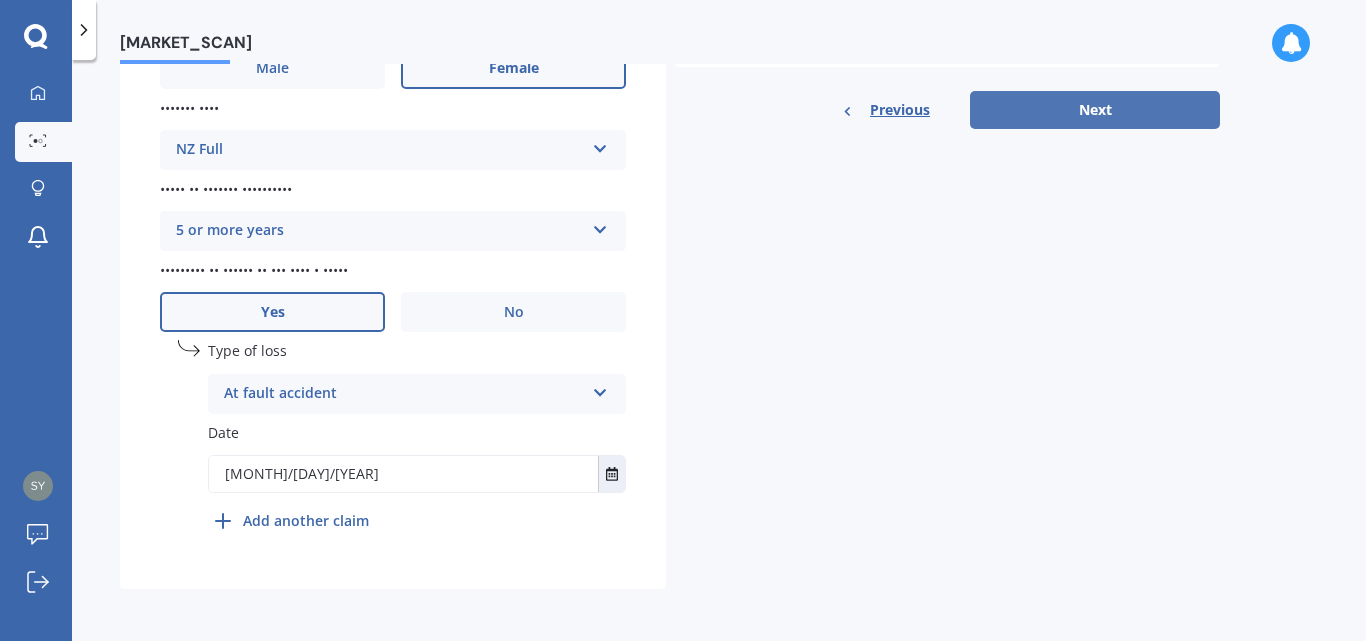 click on "Next" at bounding box center (1095, 110) 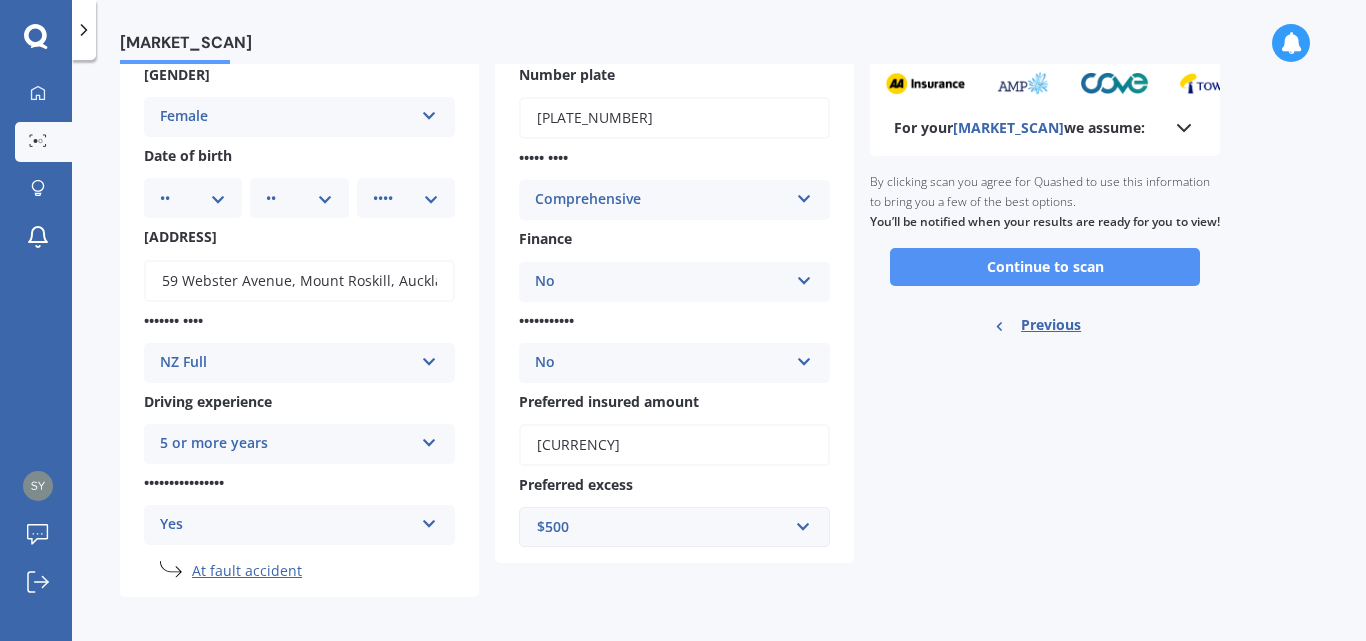 scroll, scrollTop: 121, scrollLeft: 0, axis: vertical 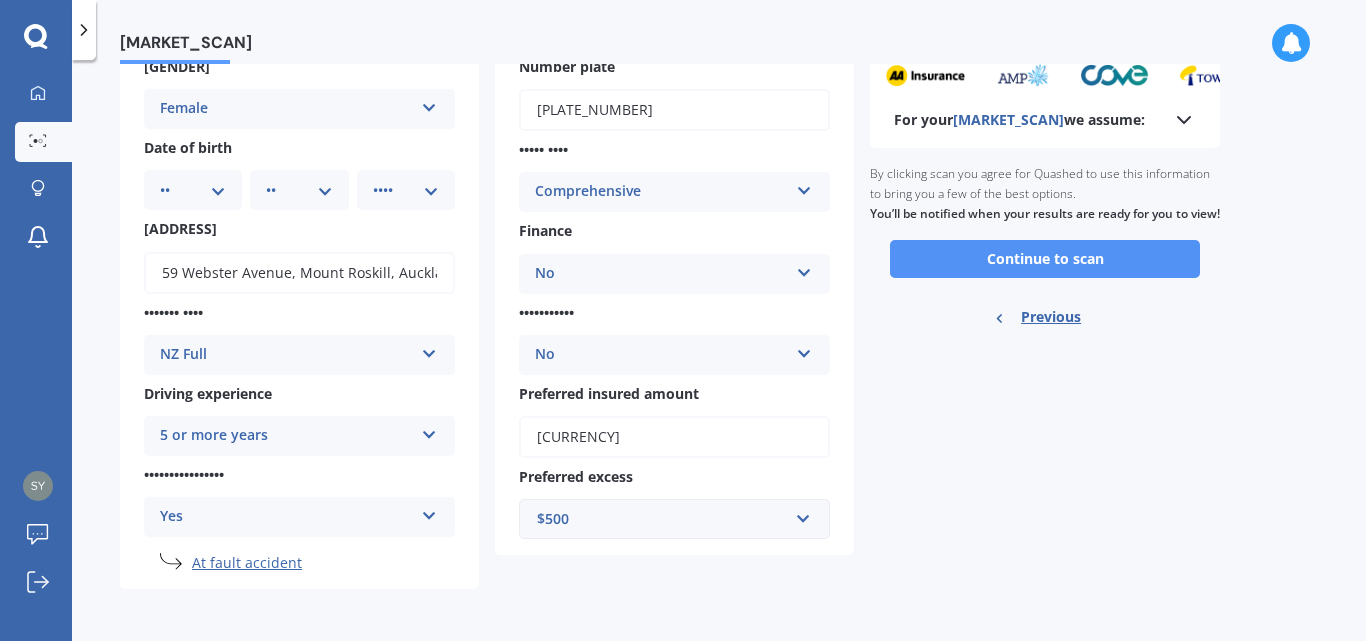 click on "Continue to scan" at bounding box center (1045, 259) 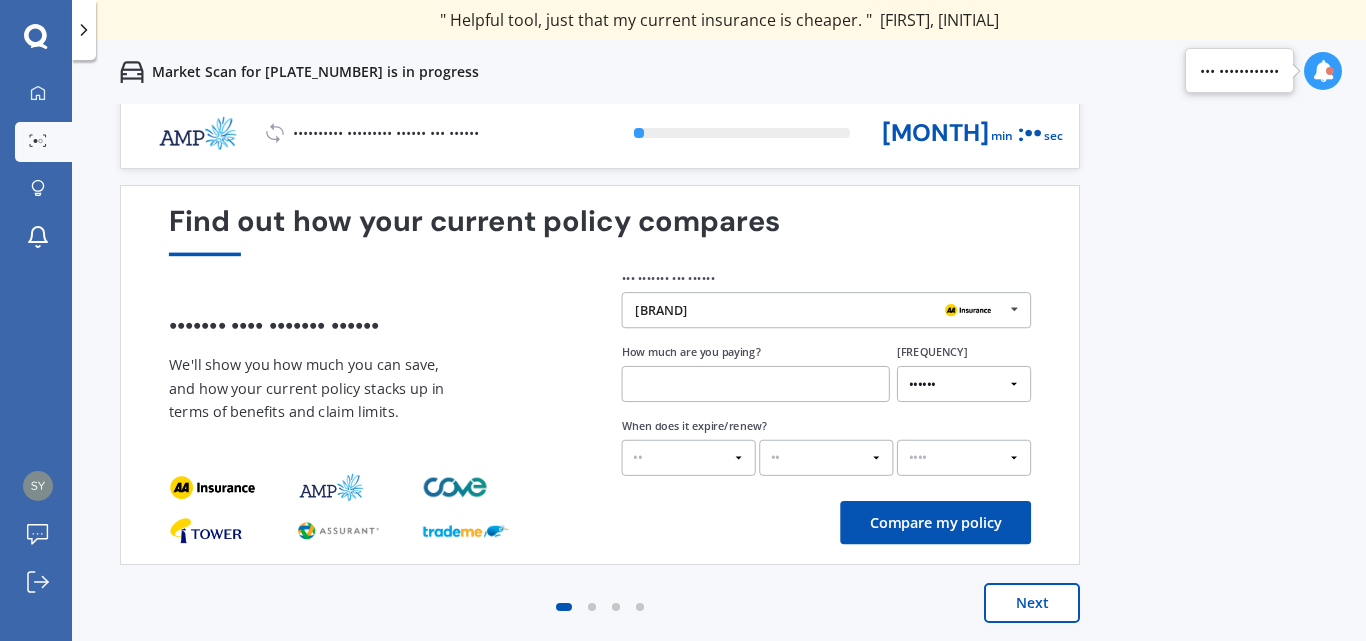 scroll, scrollTop: 9, scrollLeft: 0, axis: vertical 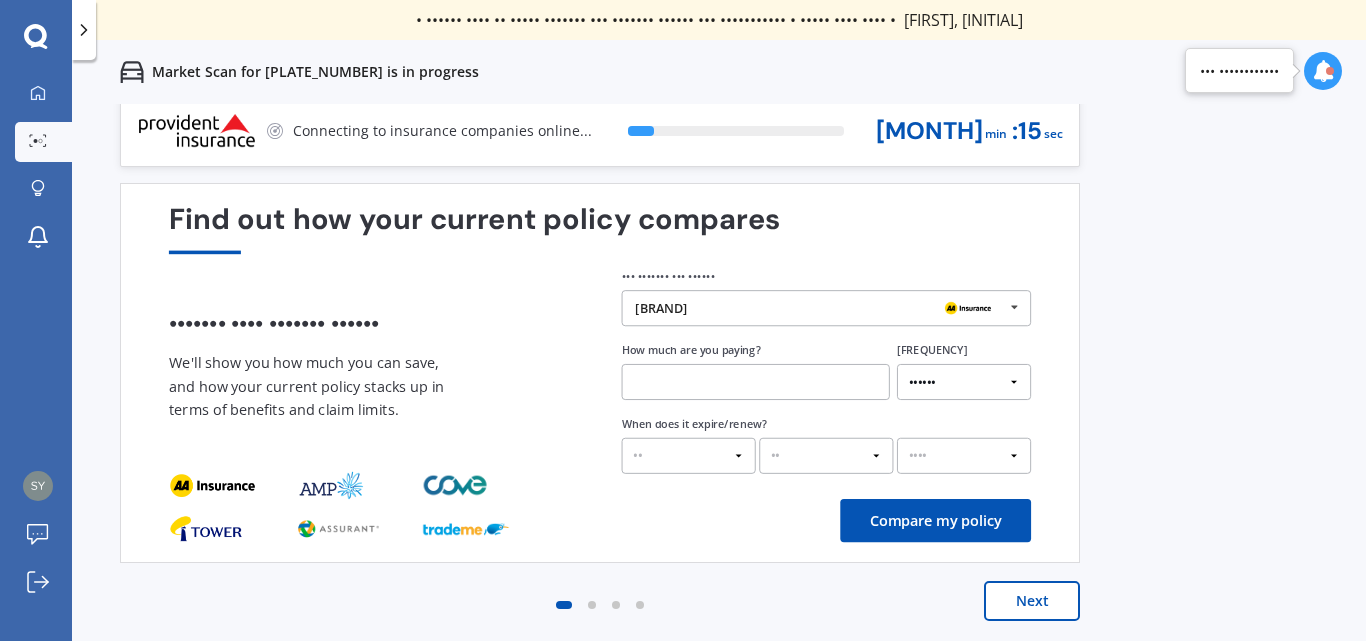 click at bounding box center (756, 382) 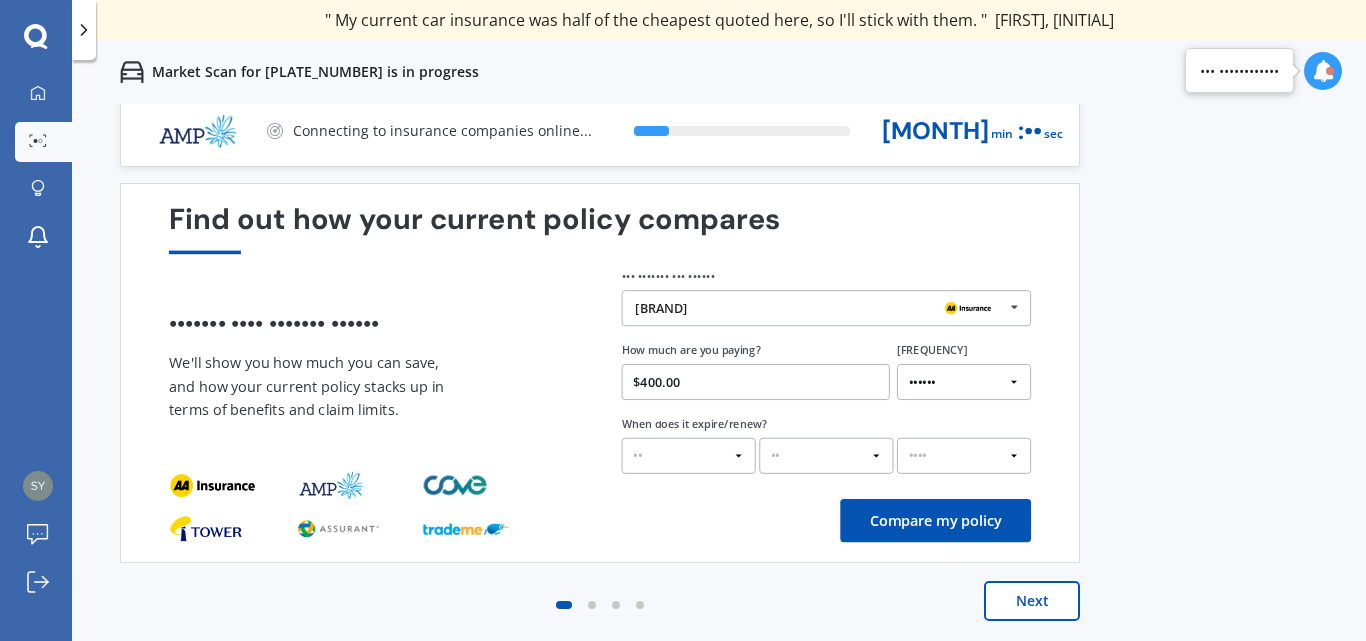 type on "$400.00" 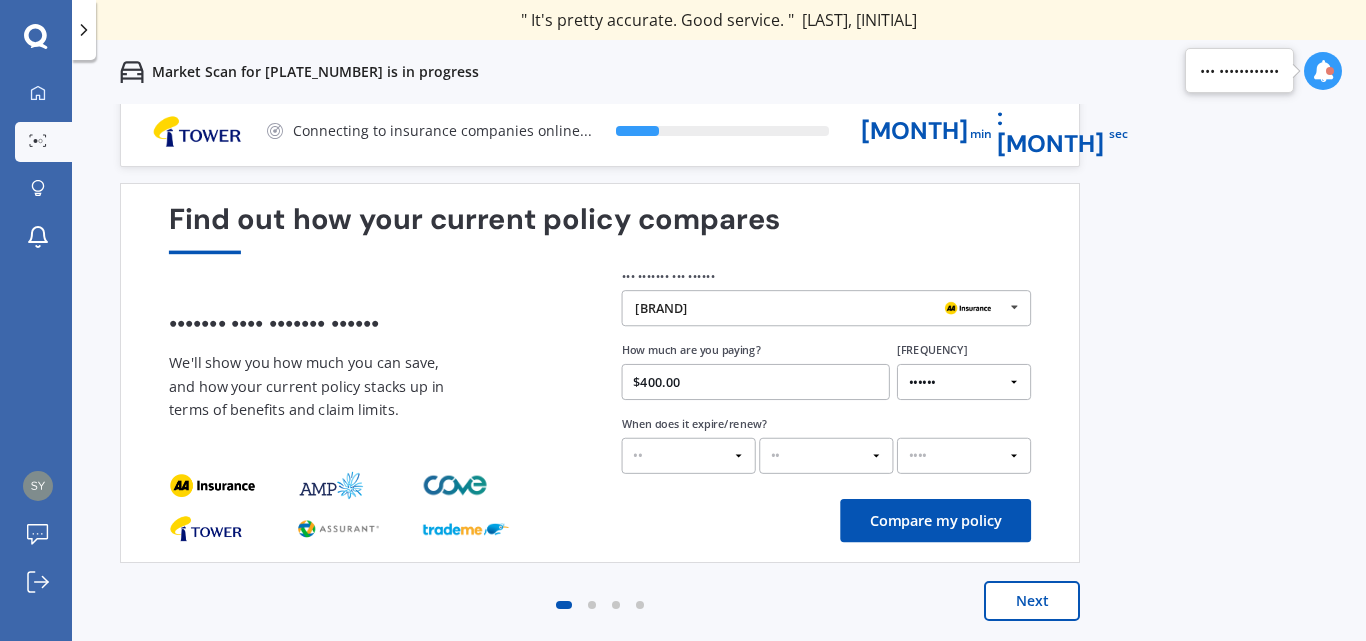 select on "22" 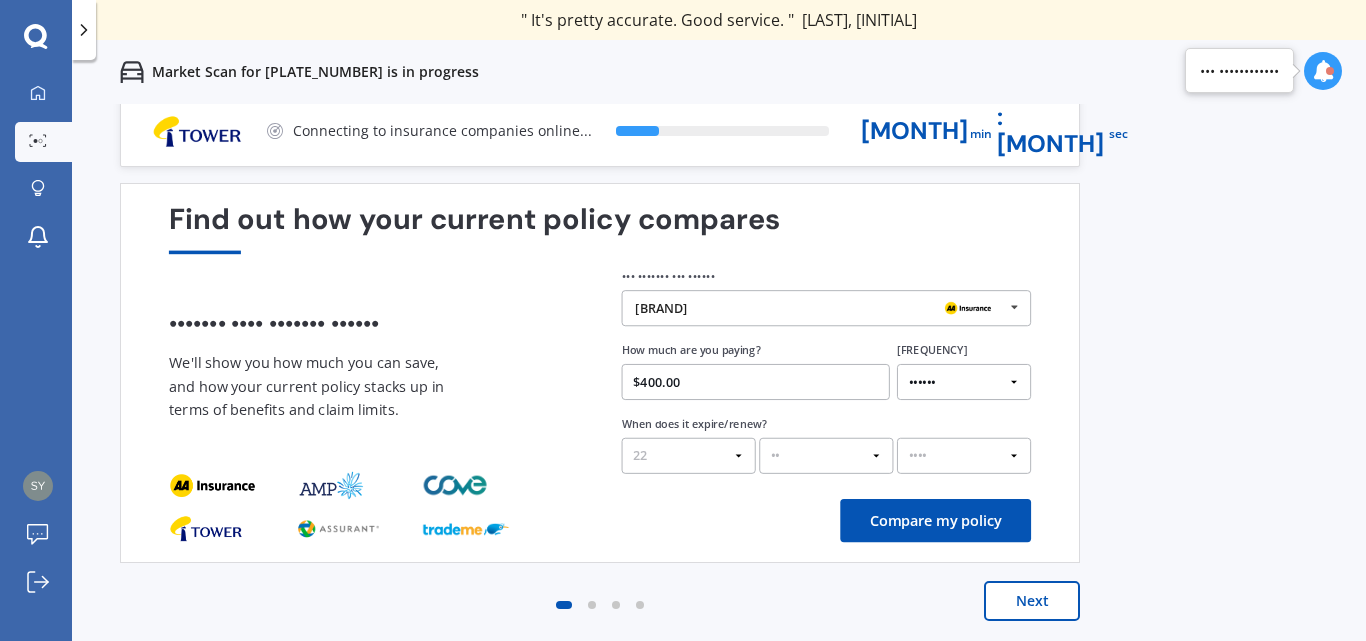 click on "DD 01 02 03 04 05 06 07 08 09 10 11 12 13 14 15 16 17 18 19 20 21 22 23 24 25 26 27 28 29 30 31" at bounding box center (689, 456) 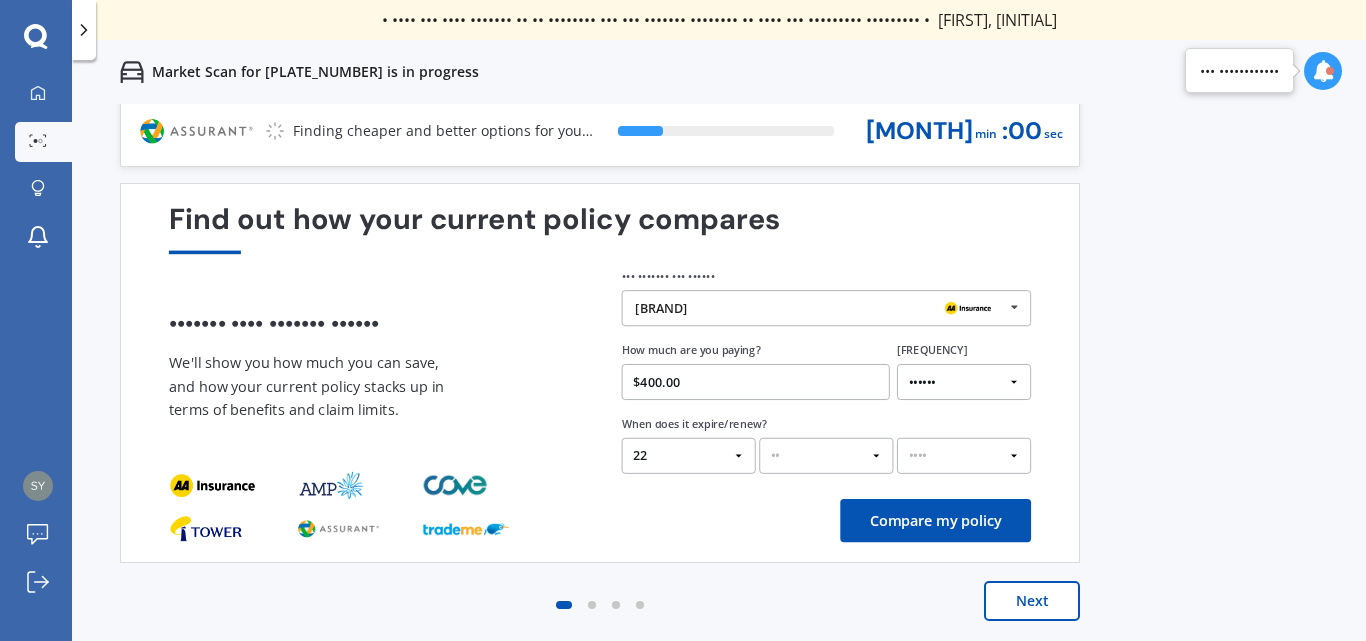 click on "•• •• •• •• •• •• •• •• •• •• •• •• ••" at bounding box center (826, 456) 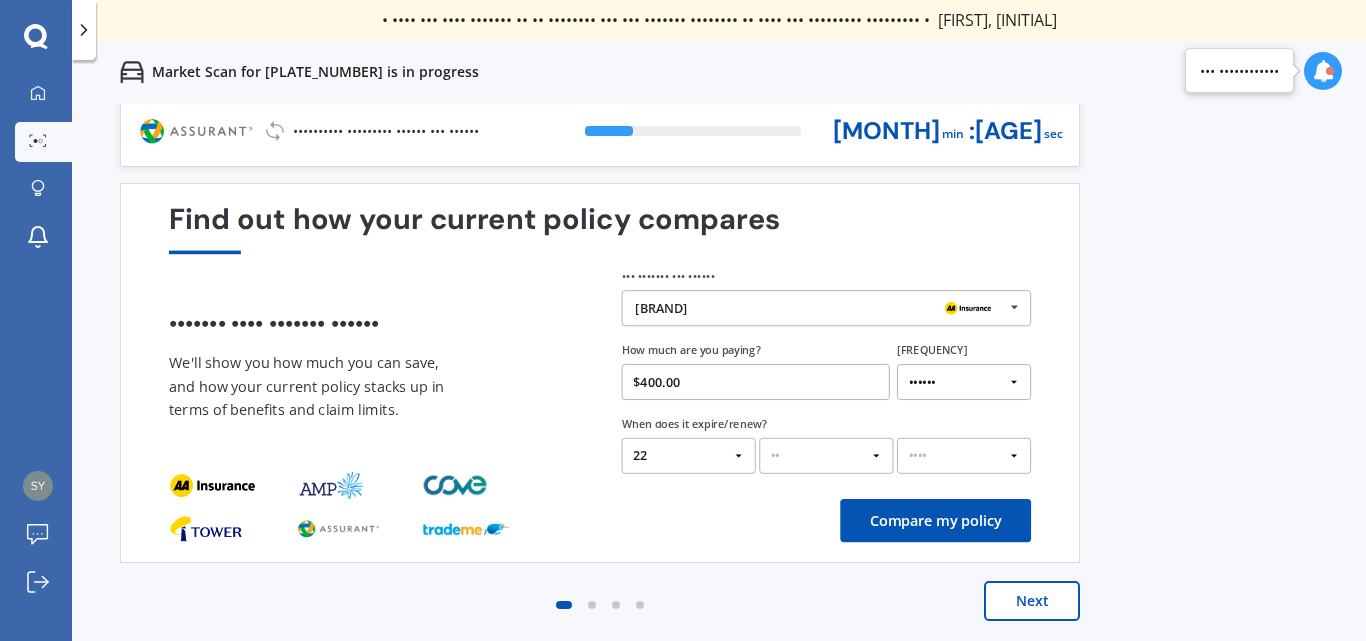 select on "••" 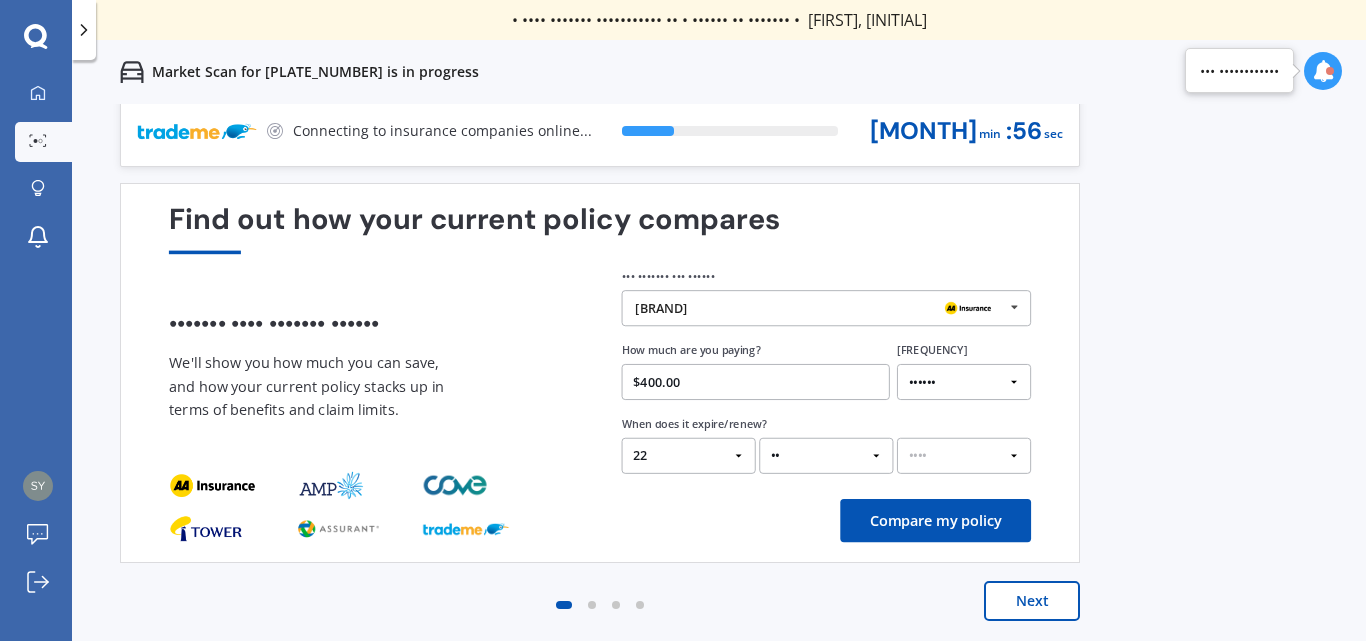 click on "•••• •••• •••• ••••" at bounding box center [964, 456] 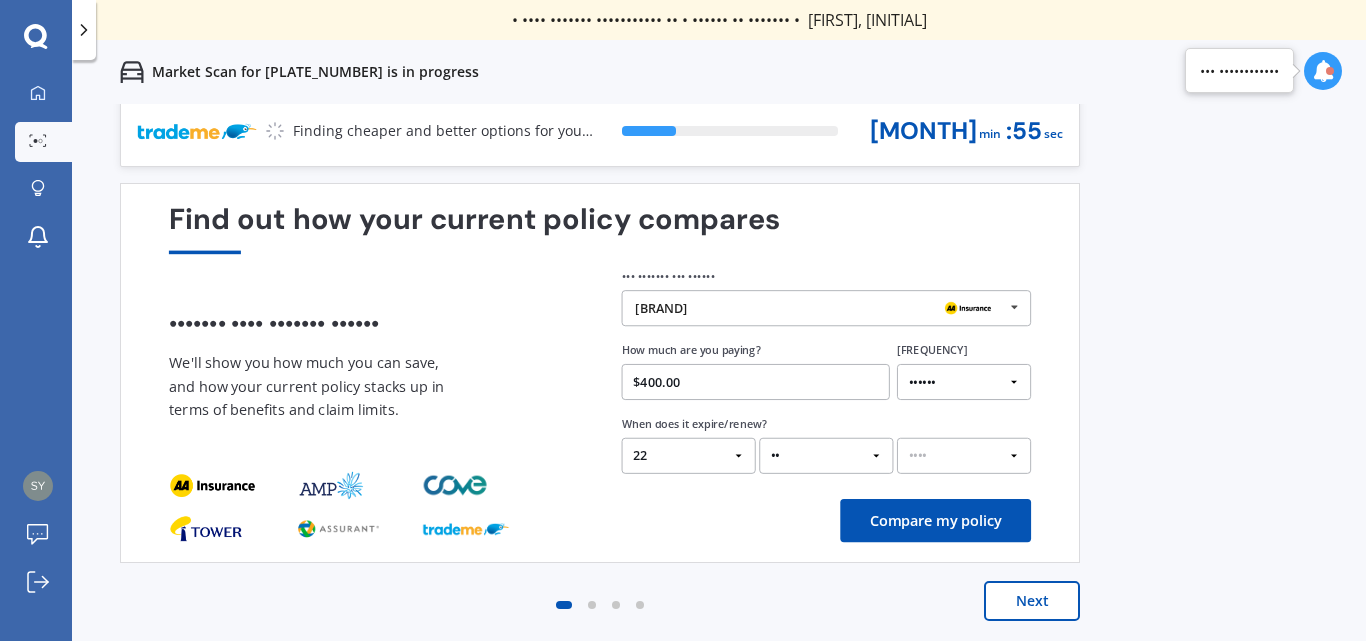 select on "2025" 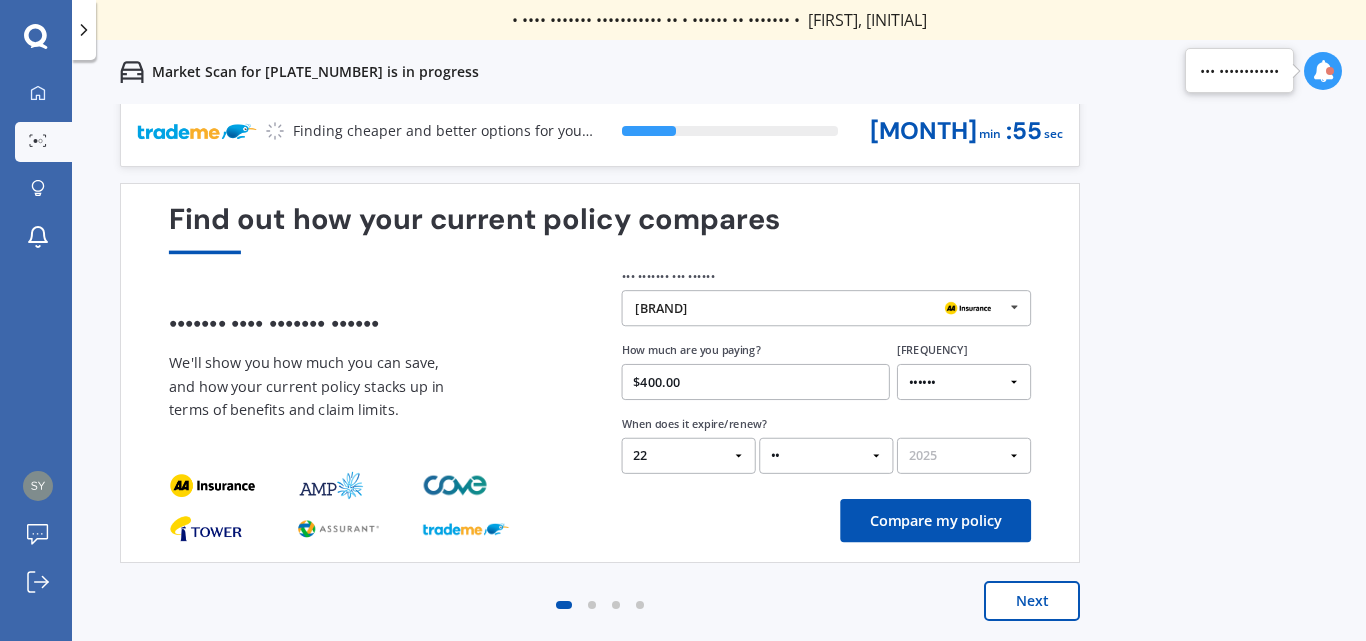 click on "•••• •••• •••• ••••" at bounding box center [964, 456] 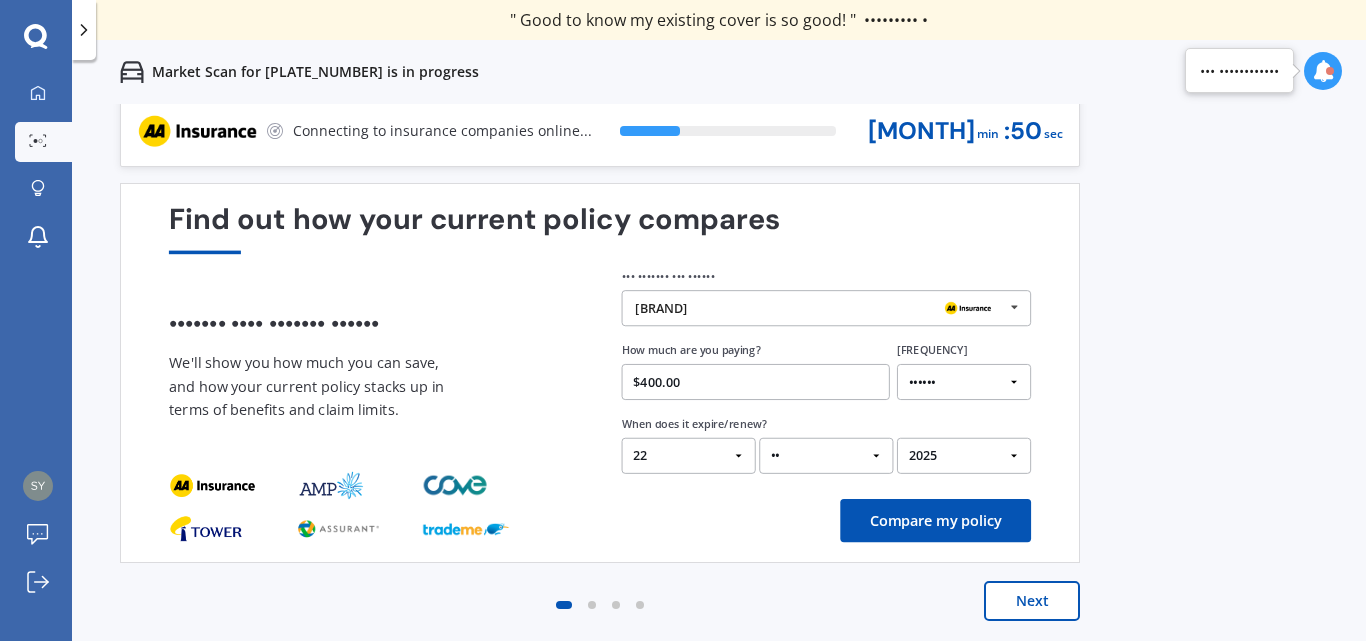 click on "Compare my policy" at bounding box center [935, 520] 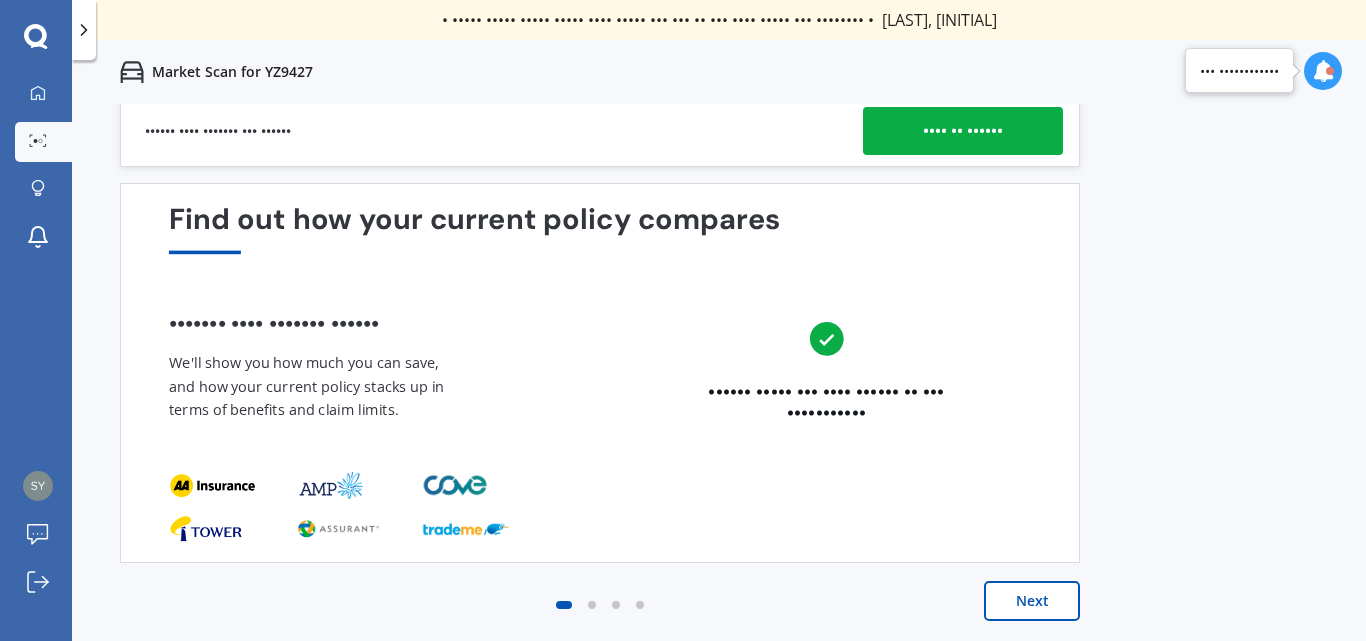 click on "•••• •• ••••••" at bounding box center [963, 131] 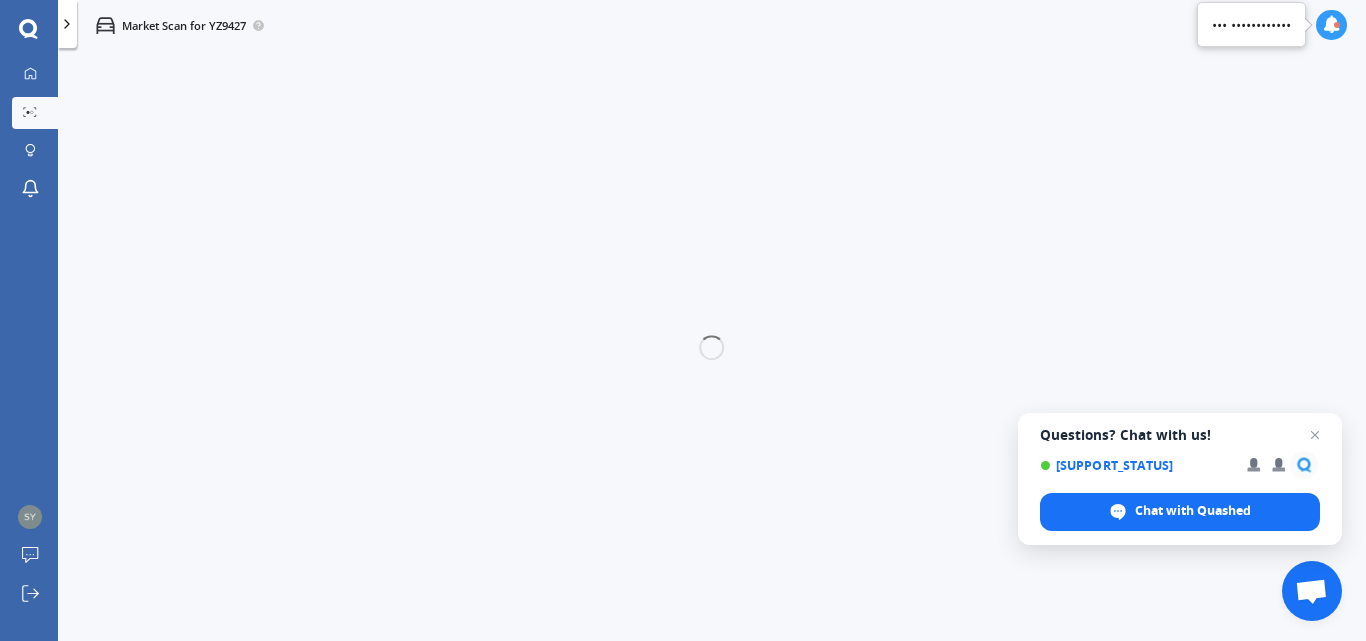 scroll, scrollTop: 0, scrollLeft: 0, axis: both 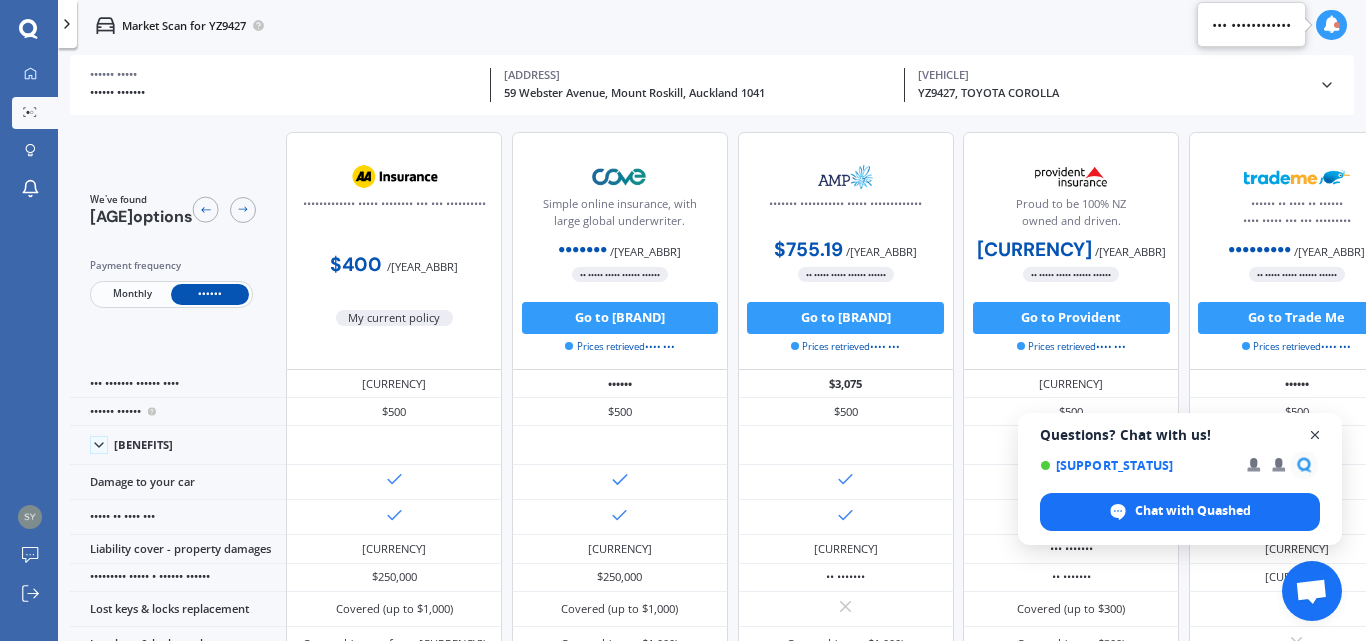 click at bounding box center (1315, 435) 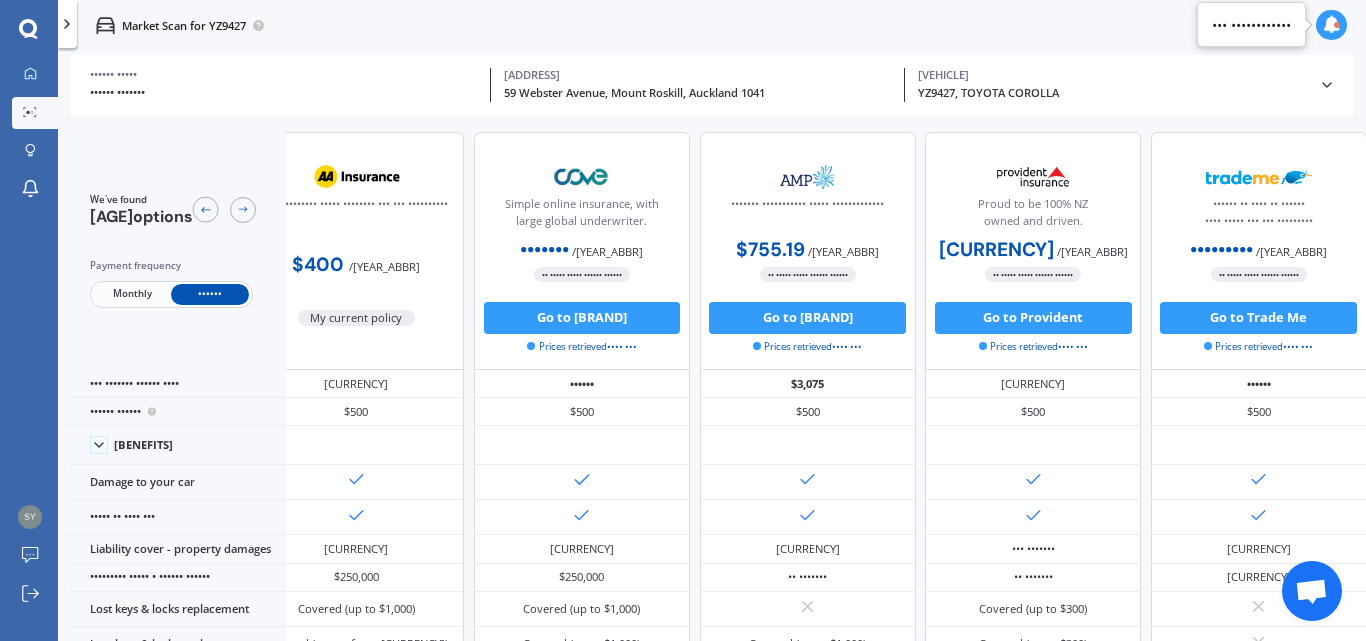 scroll, scrollTop: 0, scrollLeft: 57, axis: horizontal 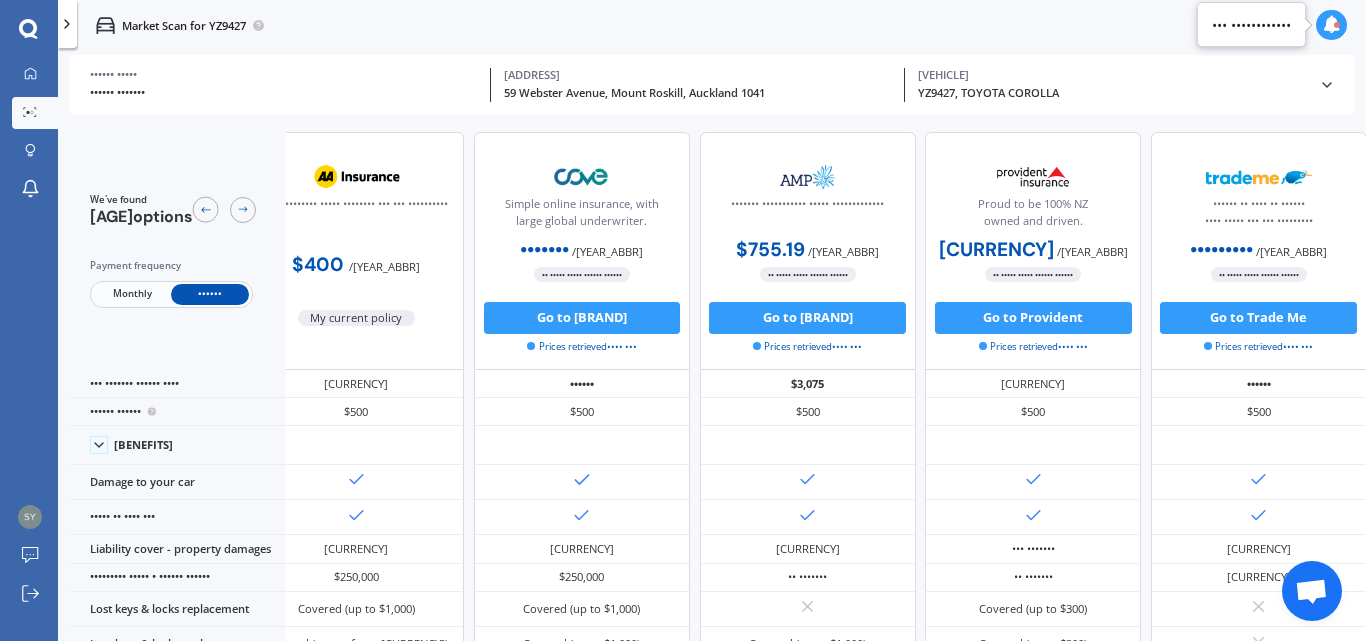 drag, startPoint x: 1019, startPoint y: 104, endPoint x: 1019, endPoint y: 81, distance: 23 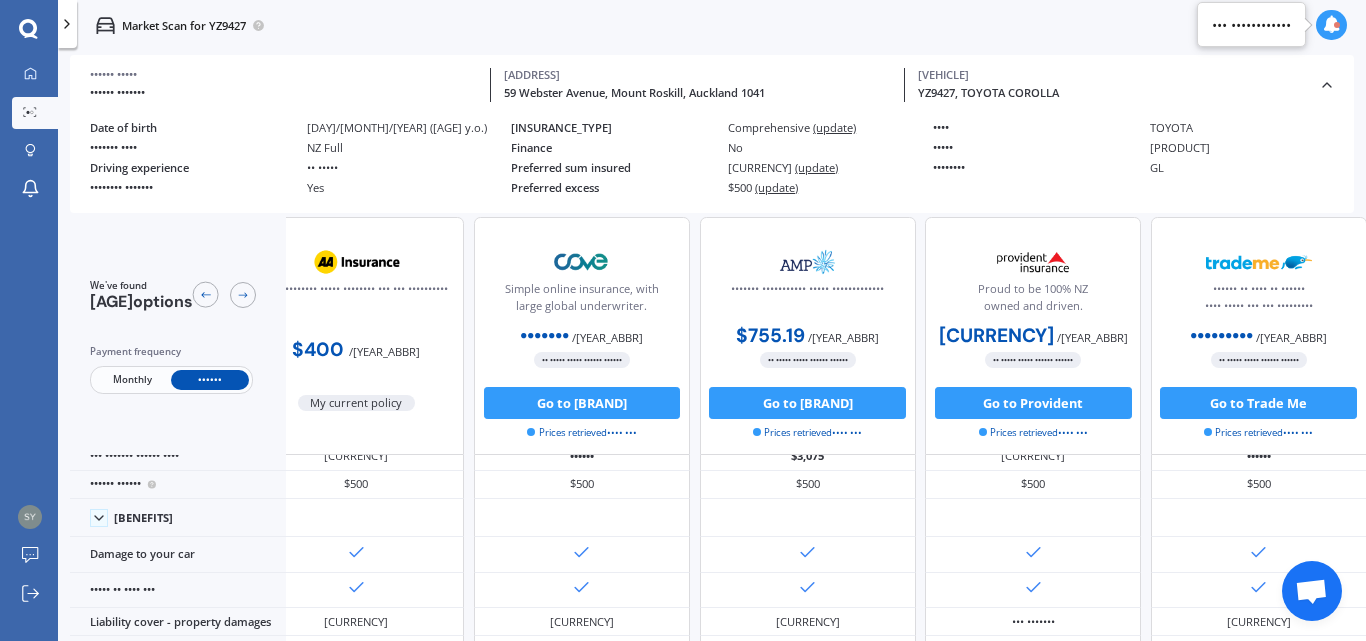 scroll, scrollTop: 0, scrollLeft: 57, axis: horizontal 